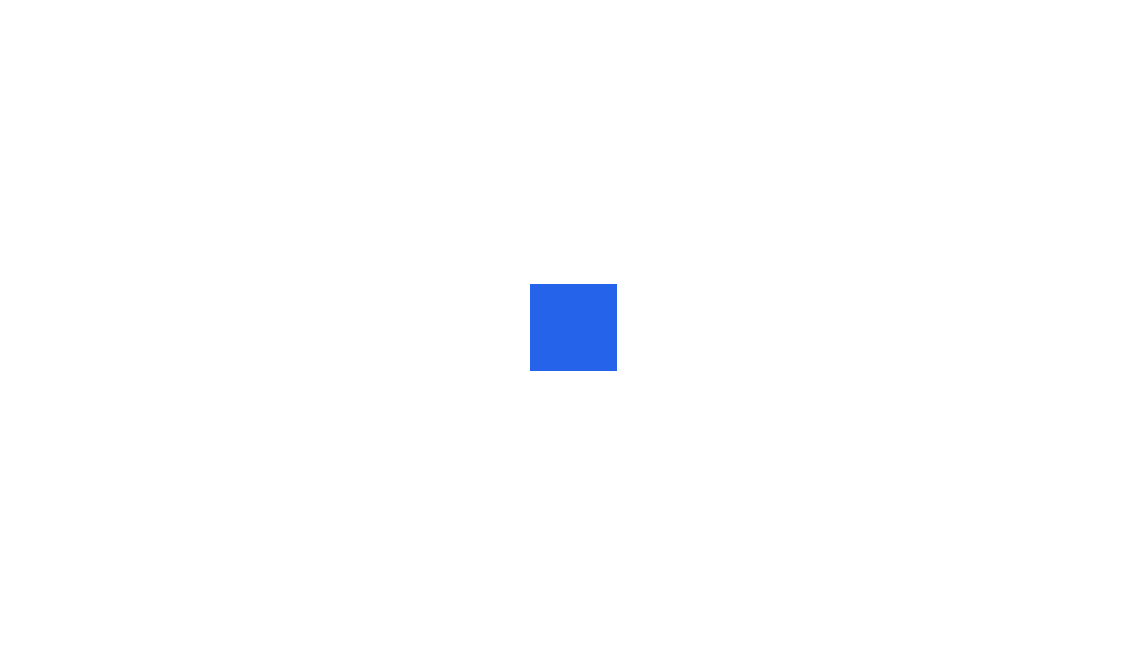 scroll, scrollTop: 0, scrollLeft: 0, axis: both 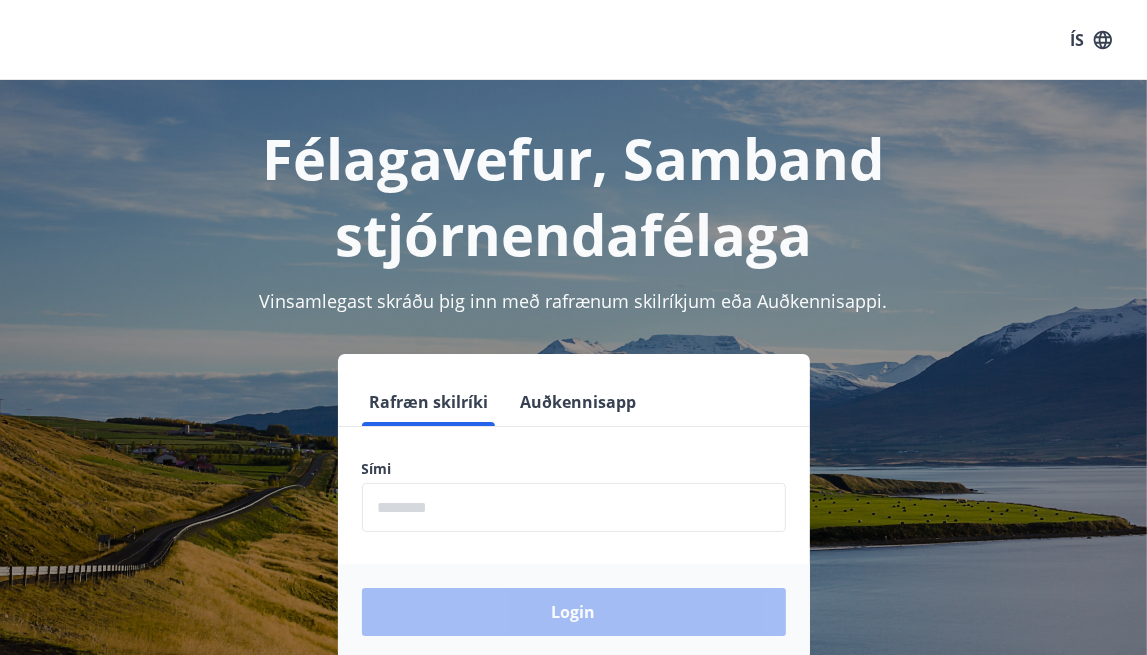 click at bounding box center [574, 507] 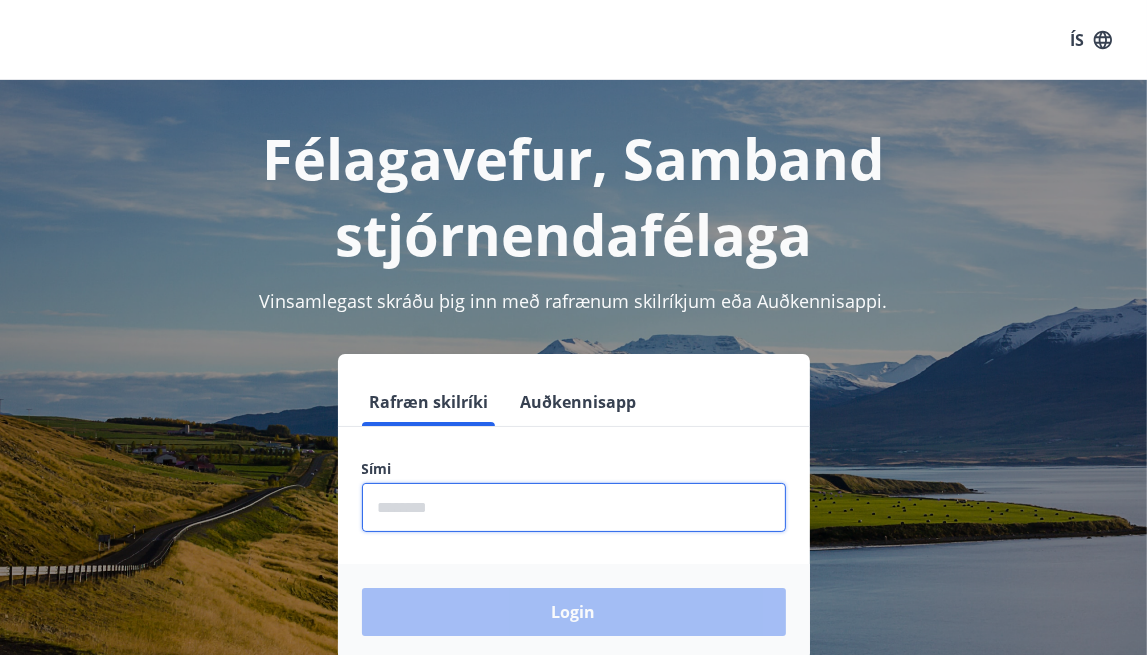 type on "********" 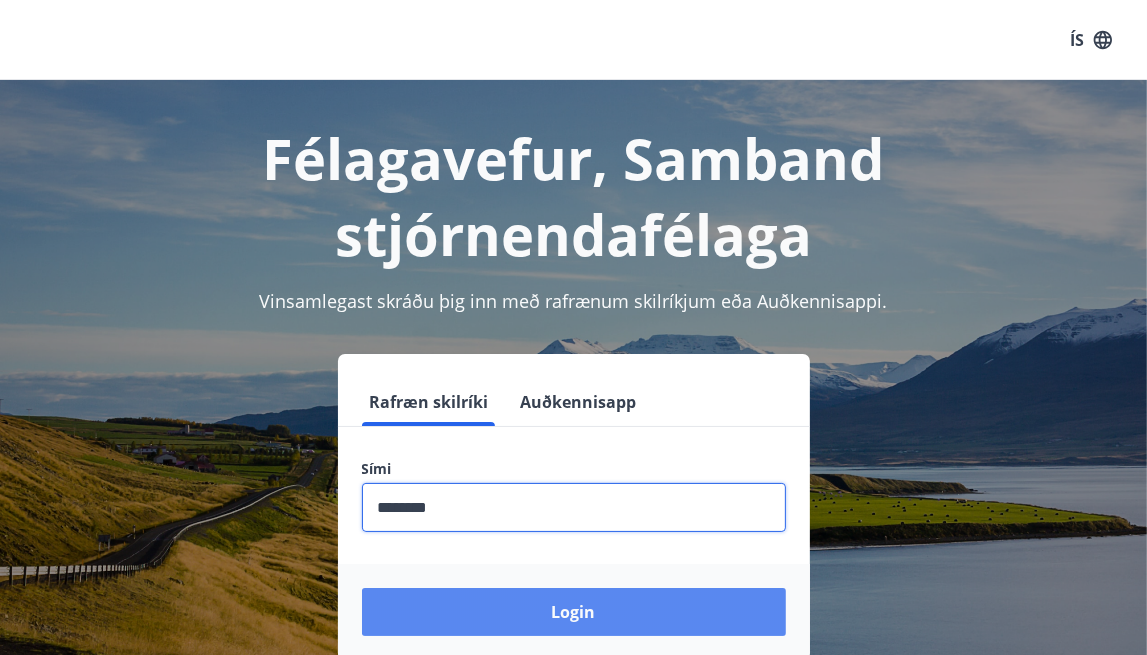 click on "Login" at bounding box center [574, 612] 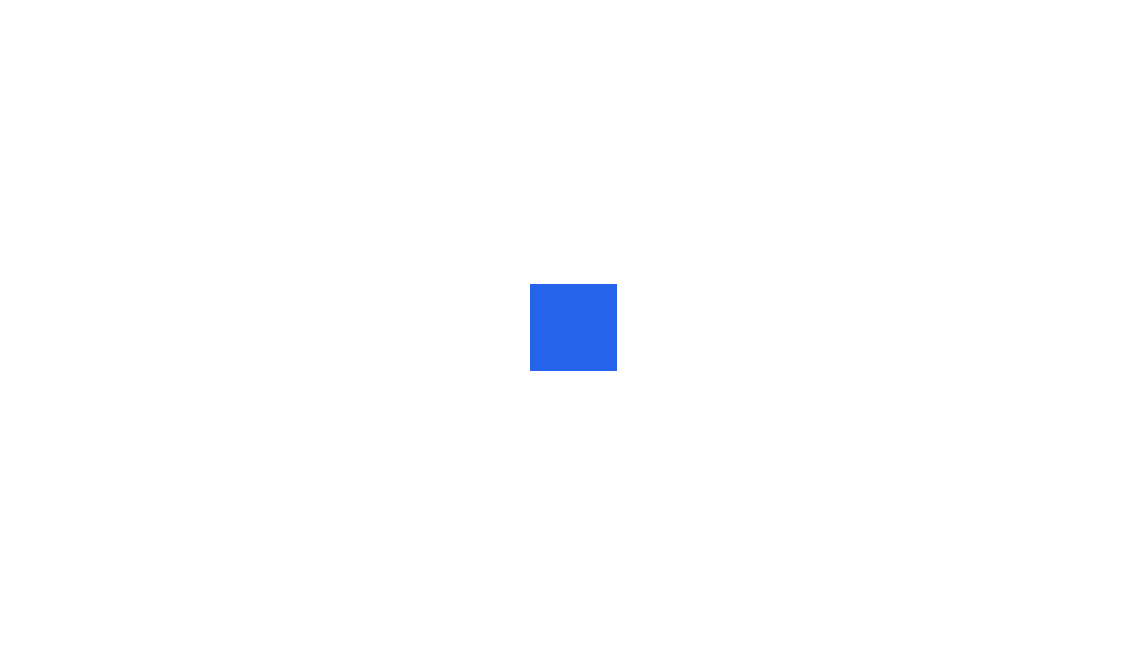 scroll, scrollTop: 0, scrollLeft: 0, axis: both 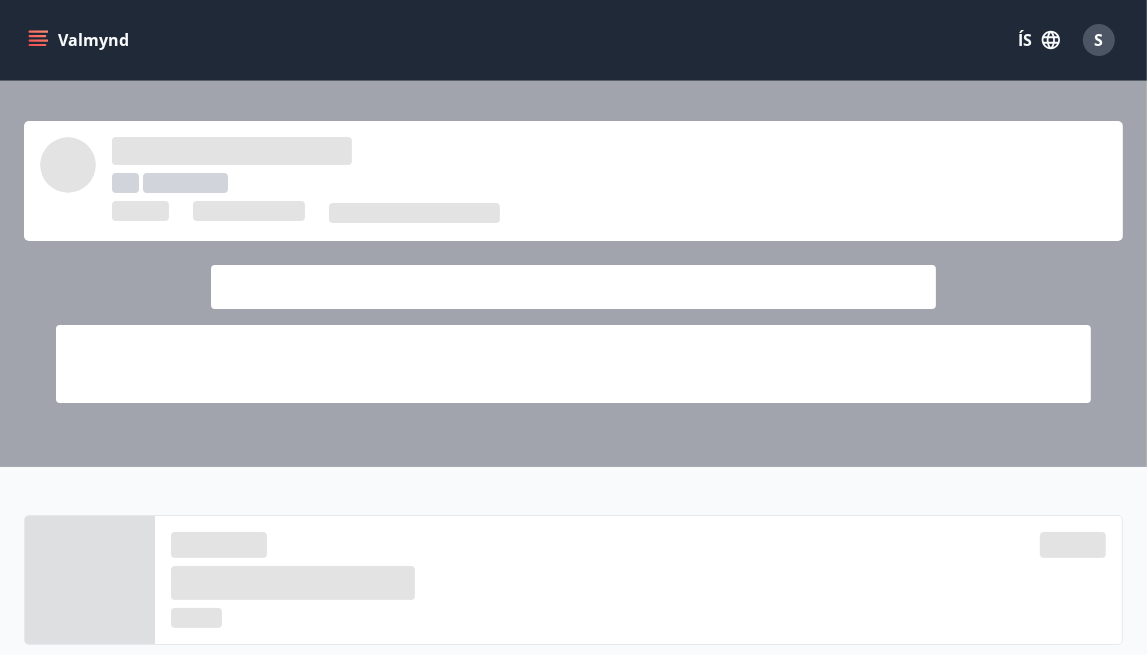 click at bounding box center [573, 274] 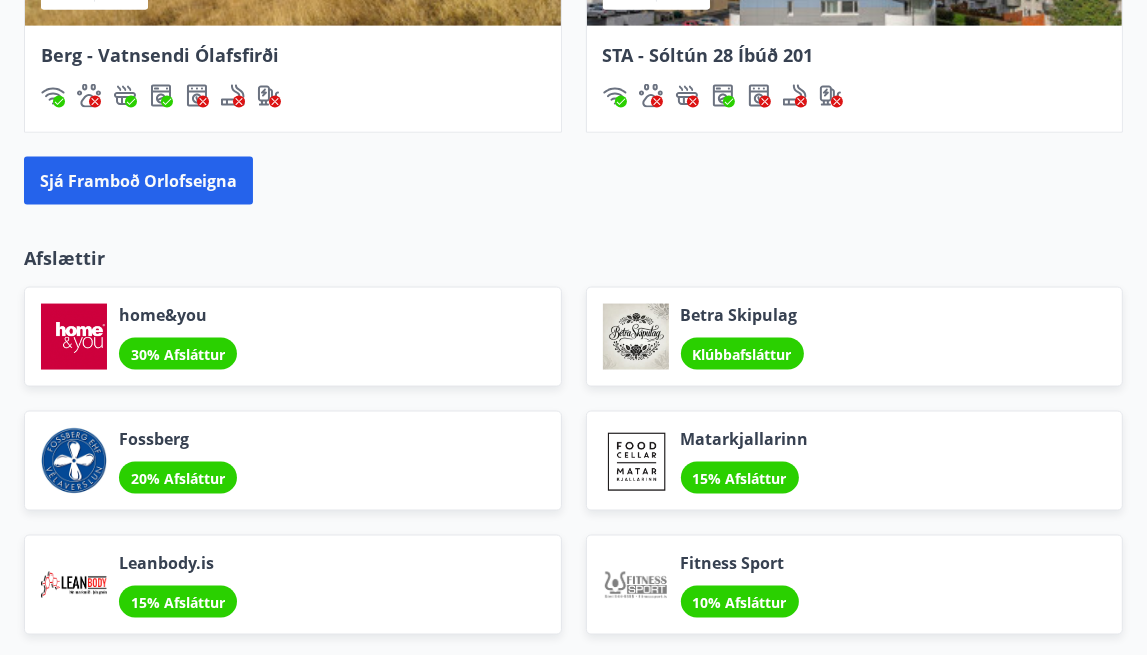 scroll, scrollTop: 2200, scrollLeft: 0, axis: vertical 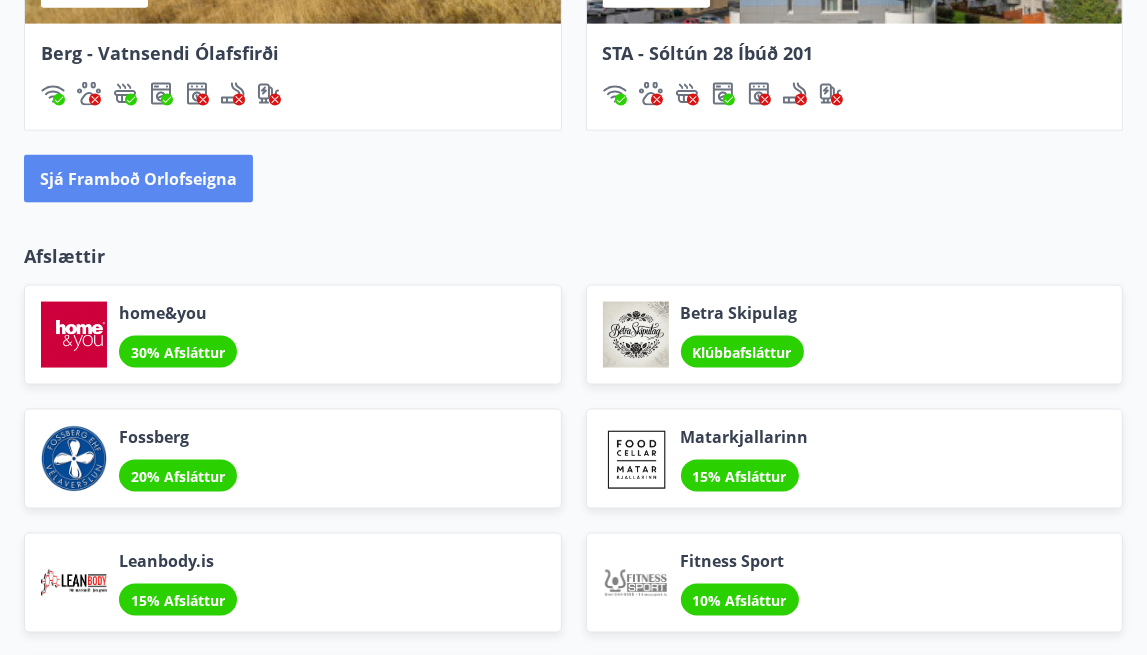 click on "Sjá framboð orlofseigna" at bounding box center (138, 179) 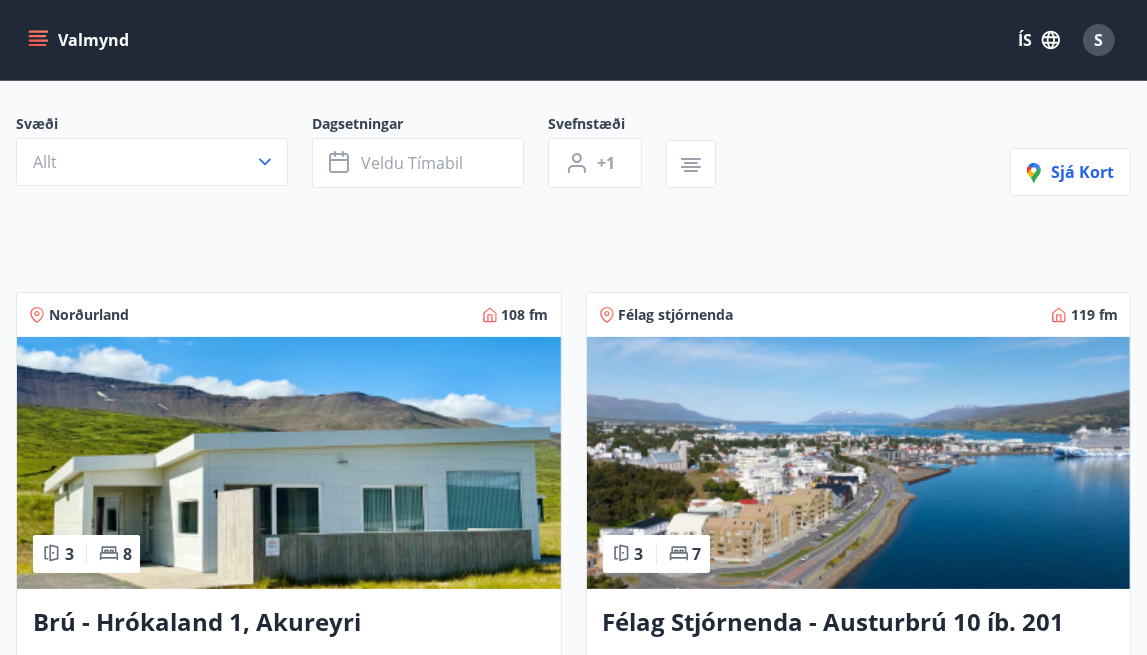 scroll, scrollTop: 0, scrollLeft: 0, axis: both 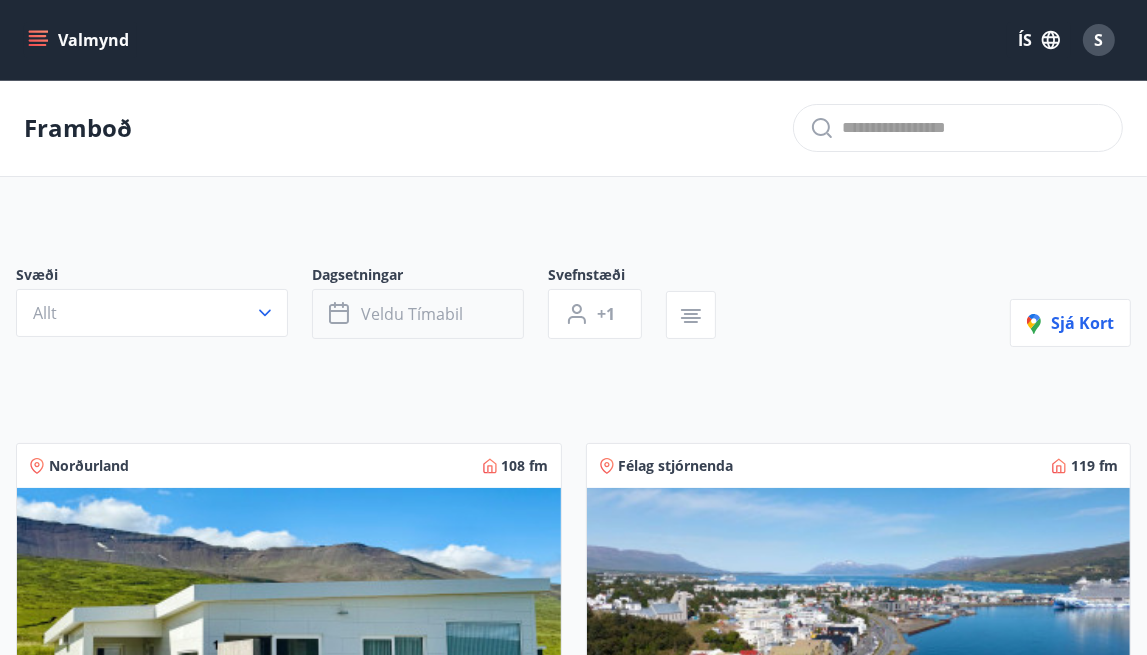 click on "Veldu tímabil" at bounding box center (412, 314) 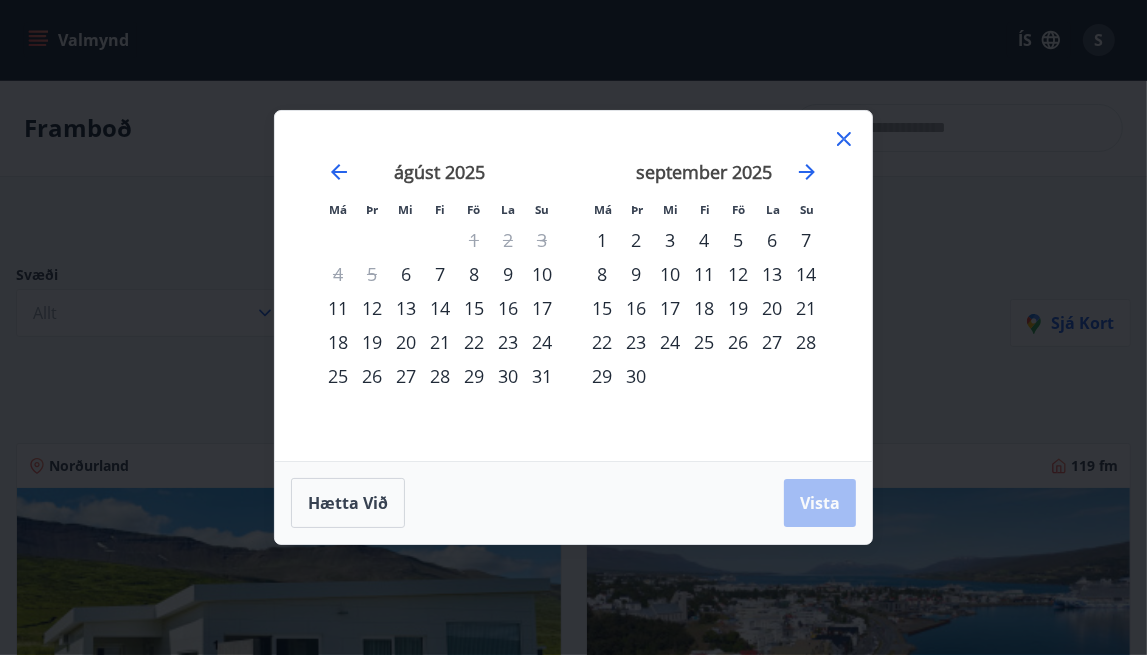 click on "10" at bounding box center (542, 274) 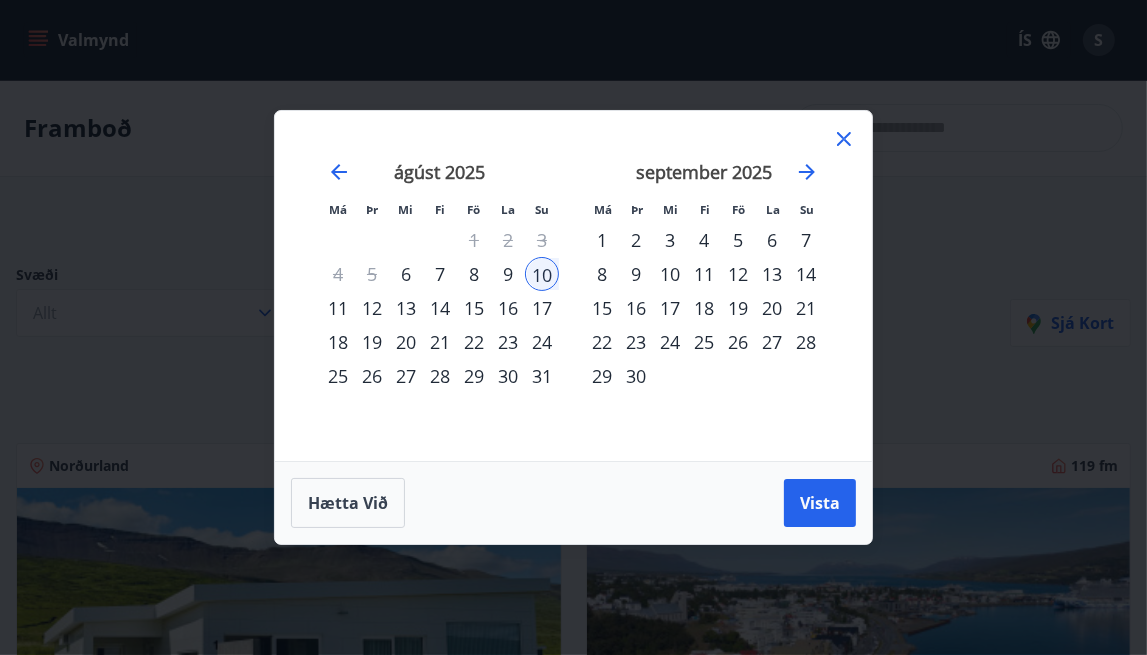 click on "17" at bounding box center (542, 308) 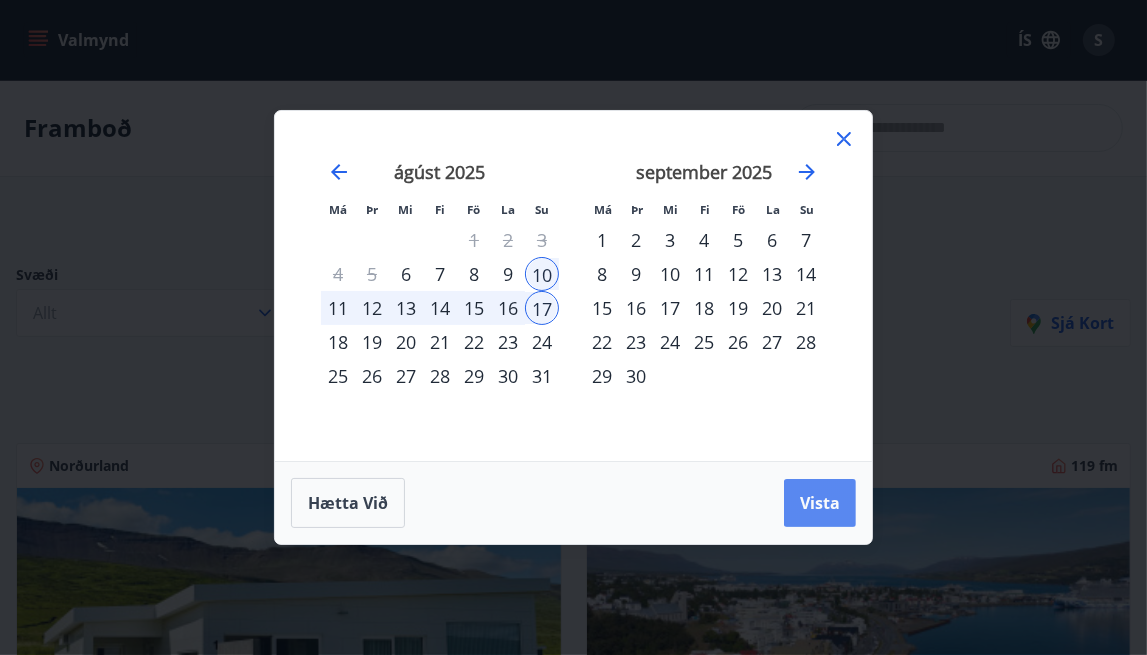 click on "Vista" at bounding box center [820, 503] 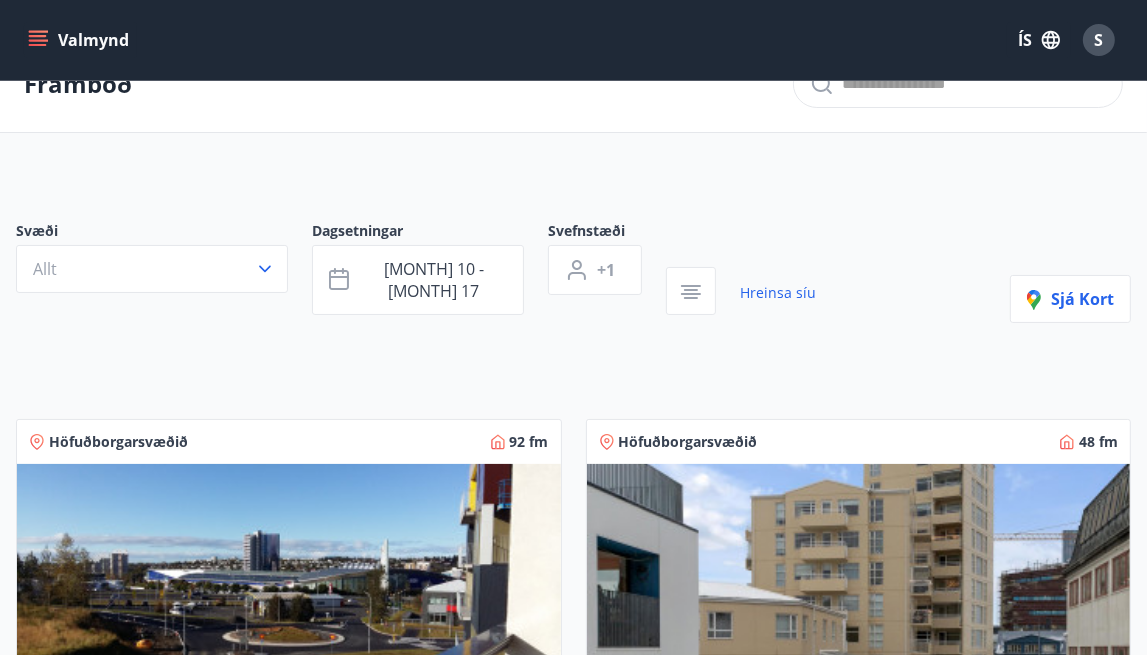 scroll, scrollTop: 0, scrollLeft: 0, axis: both 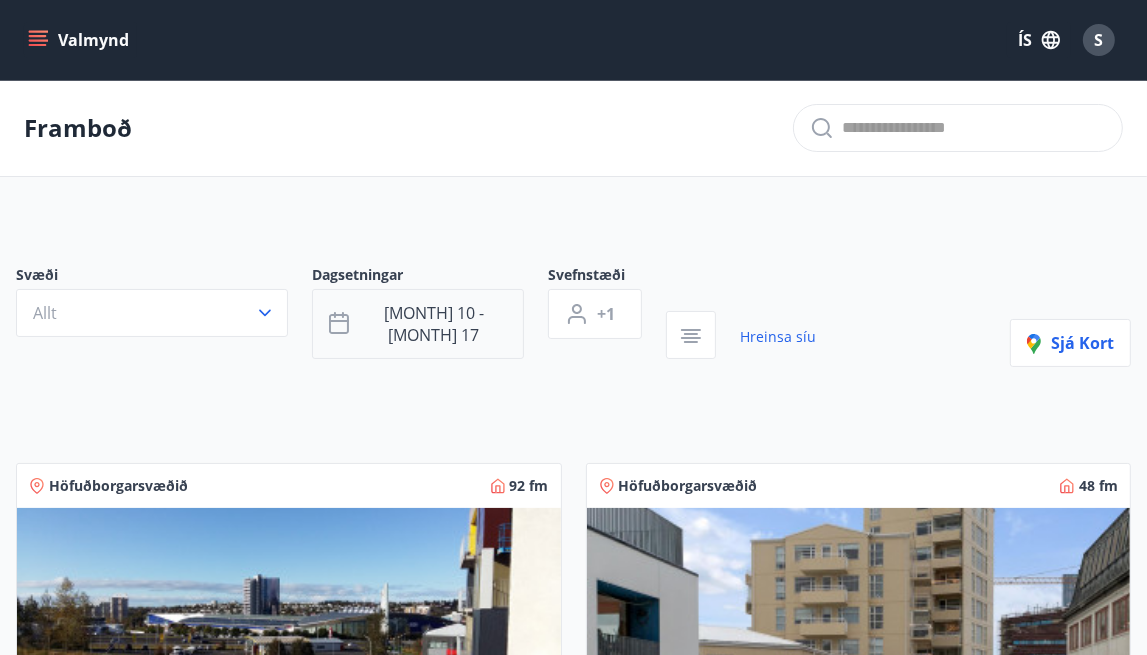 click on "[MONTH] 10 - [MONTH] 17" at bounding box center [434, 324] 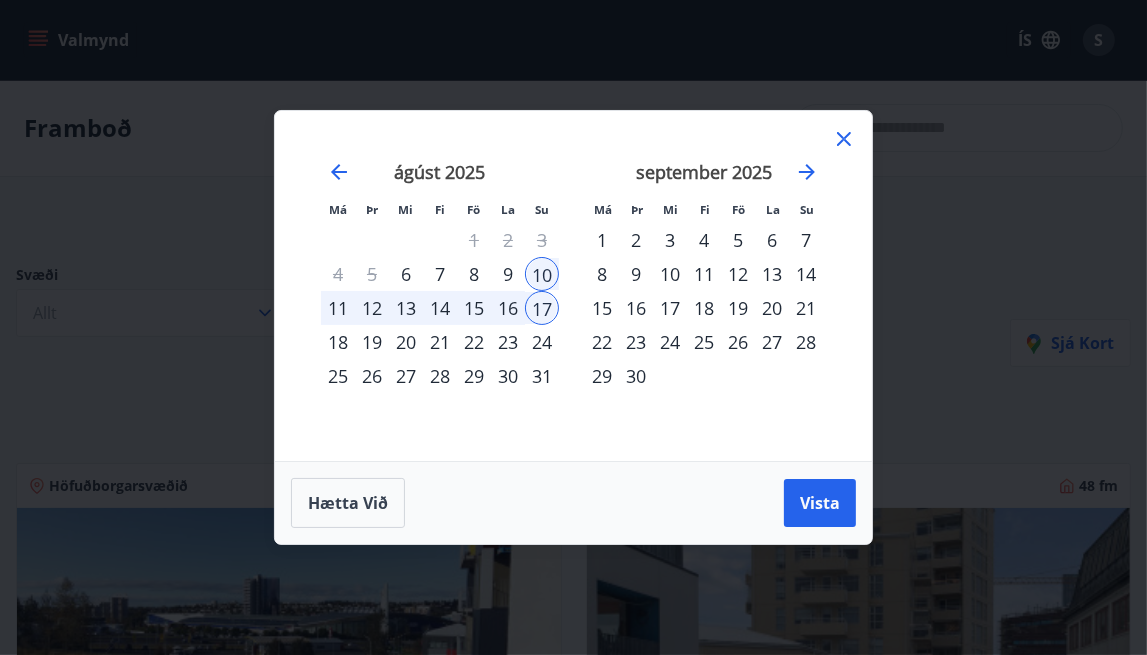 click on "13" at bounding box center (406, 308) 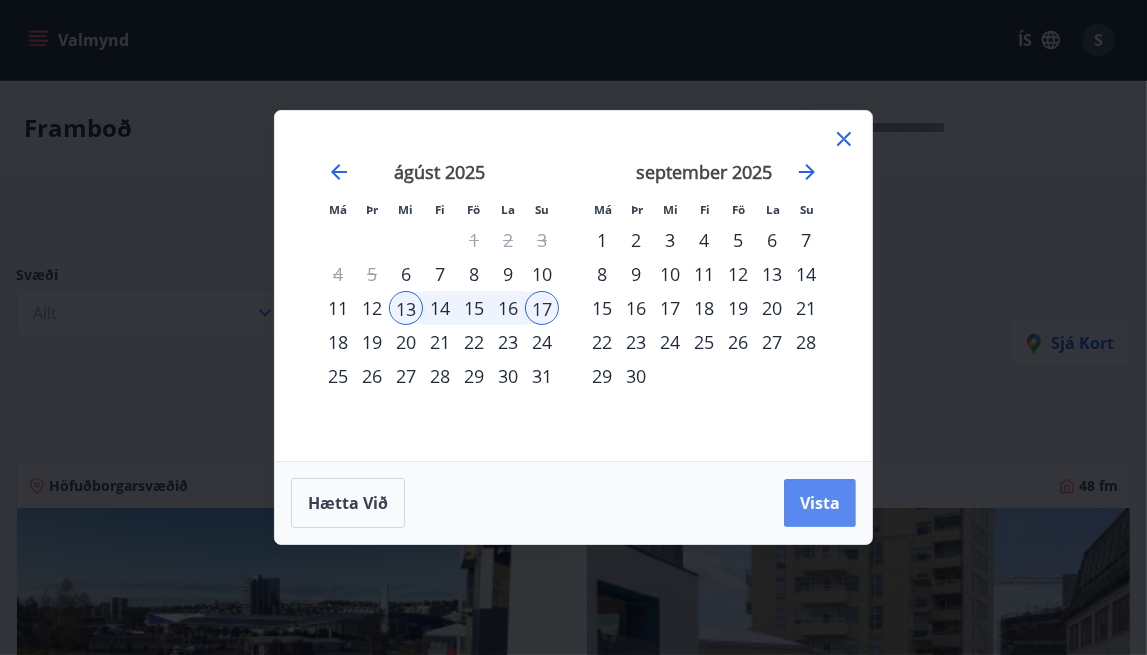 click on "Vista" at bounding box center [820, 503] 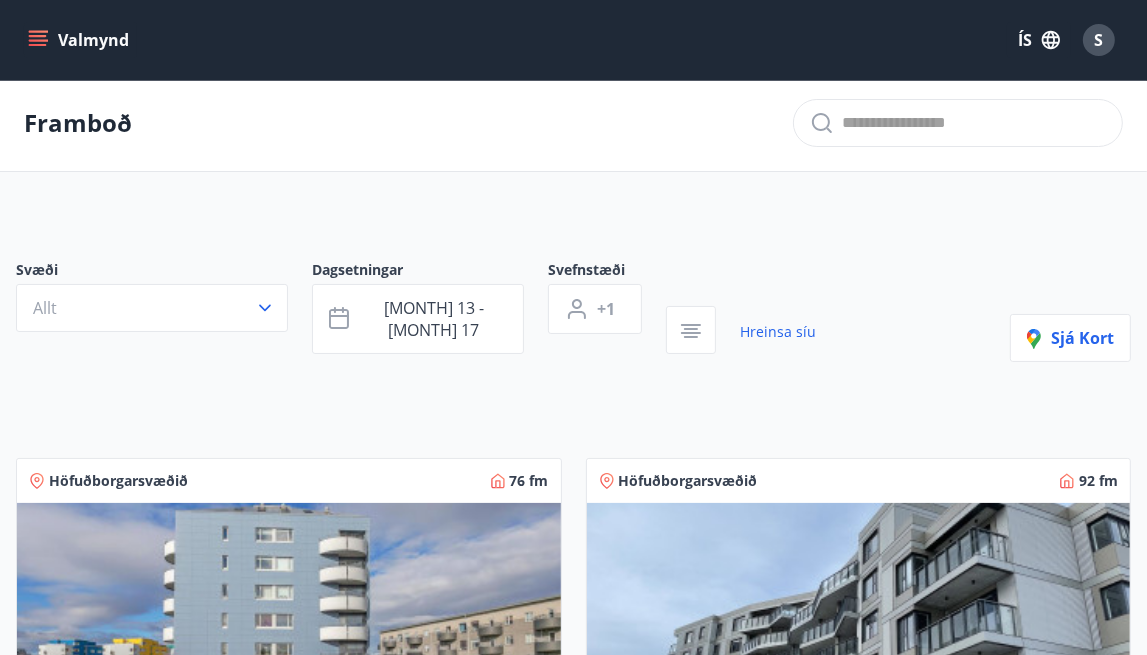 scroll, scrollTop: 0, scrollLeft: 0, axis: both 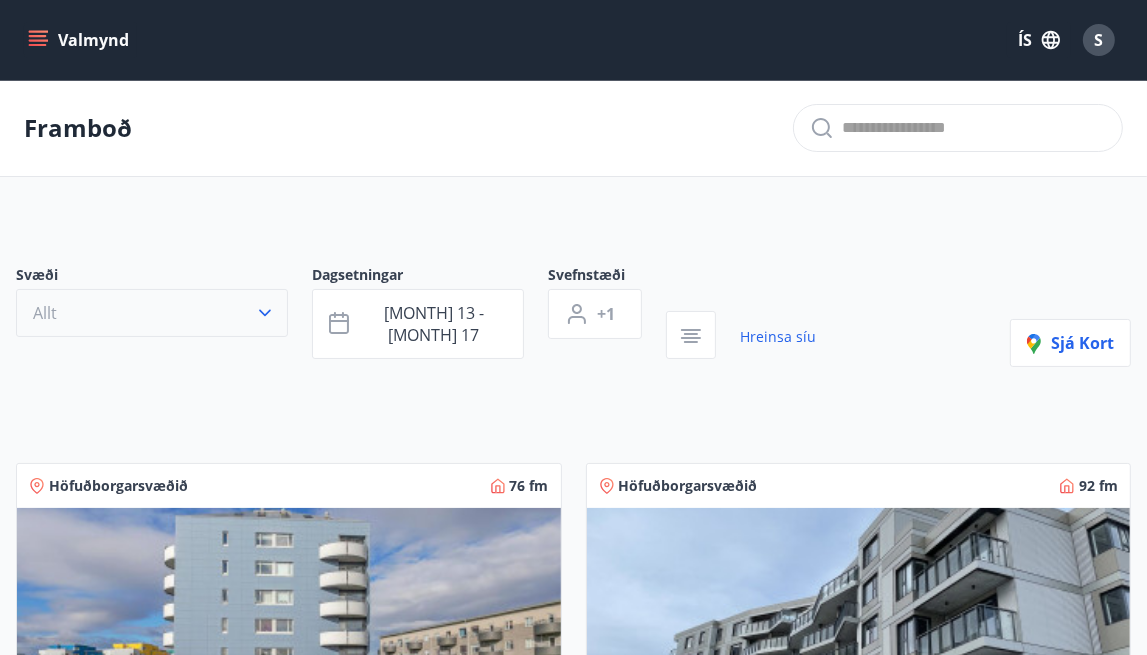 click 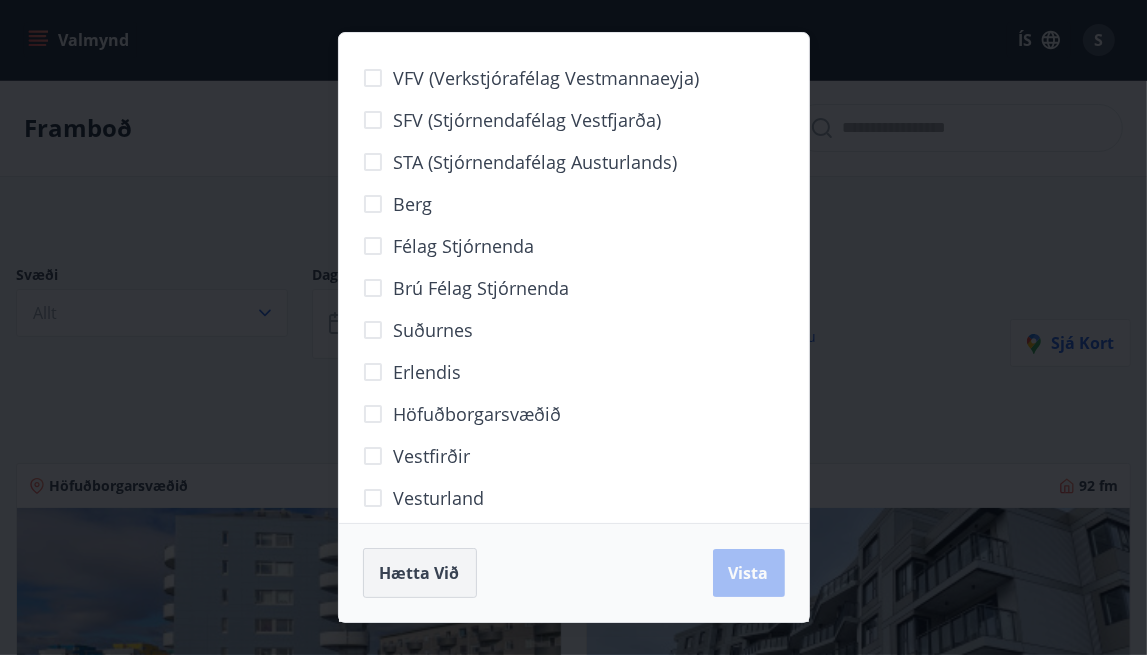 click on "Hætta við" at bounding box center [420, 573] 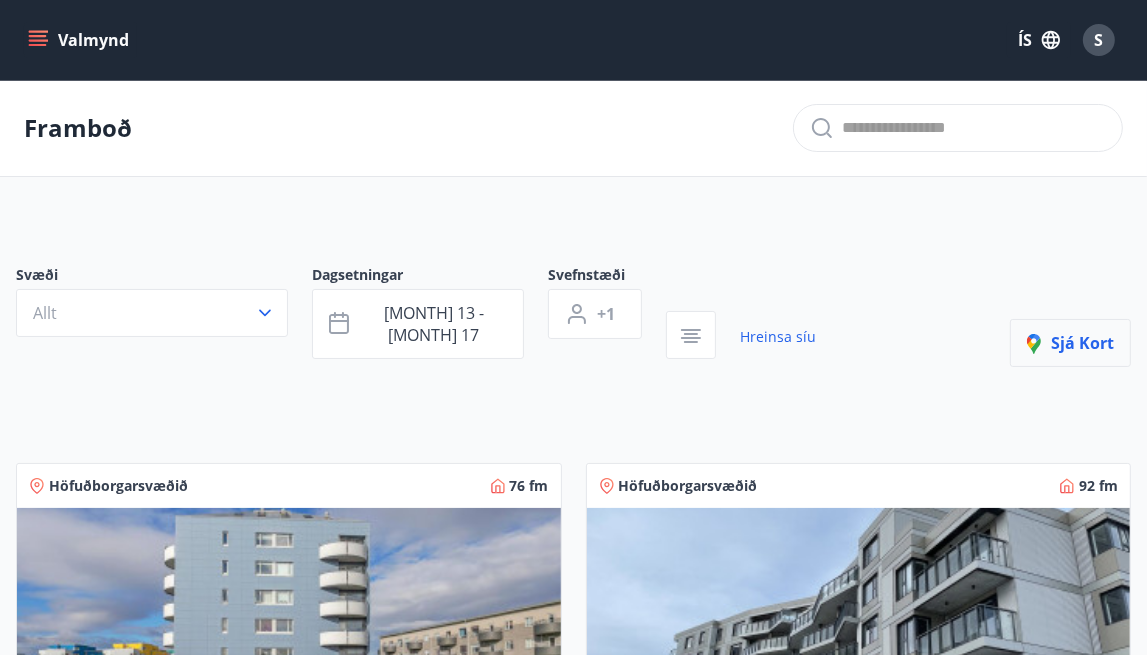 click on "Sjá kort" at bounding box center (1070, 343) 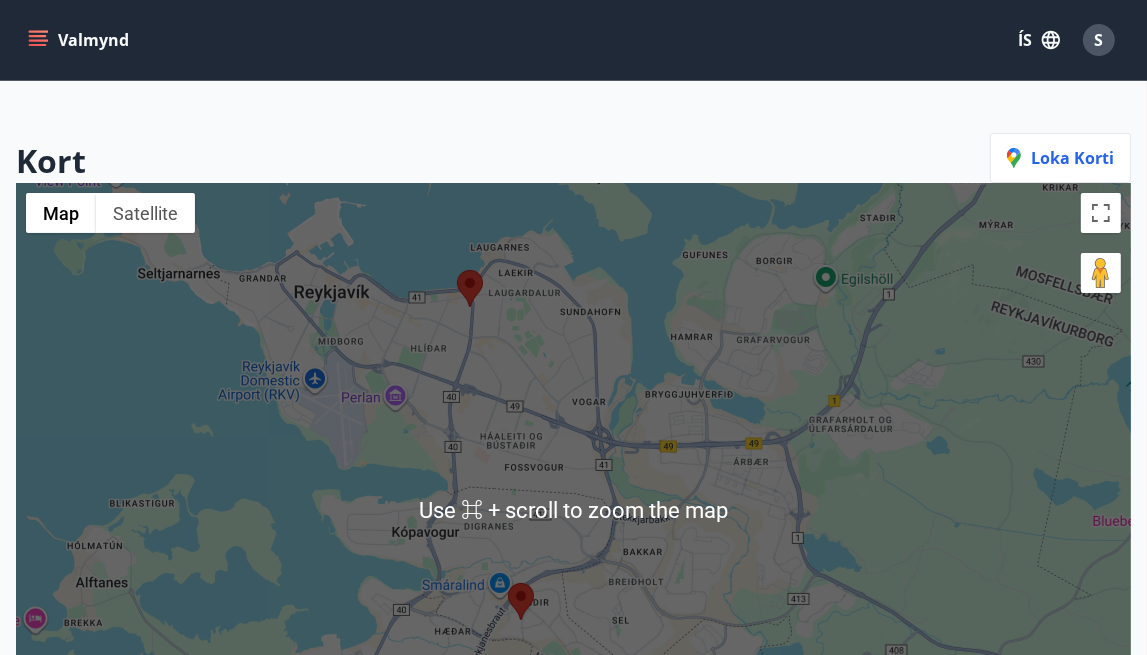 scroll, scrollTop: 105, scrollLeft: 0, axis: vertical 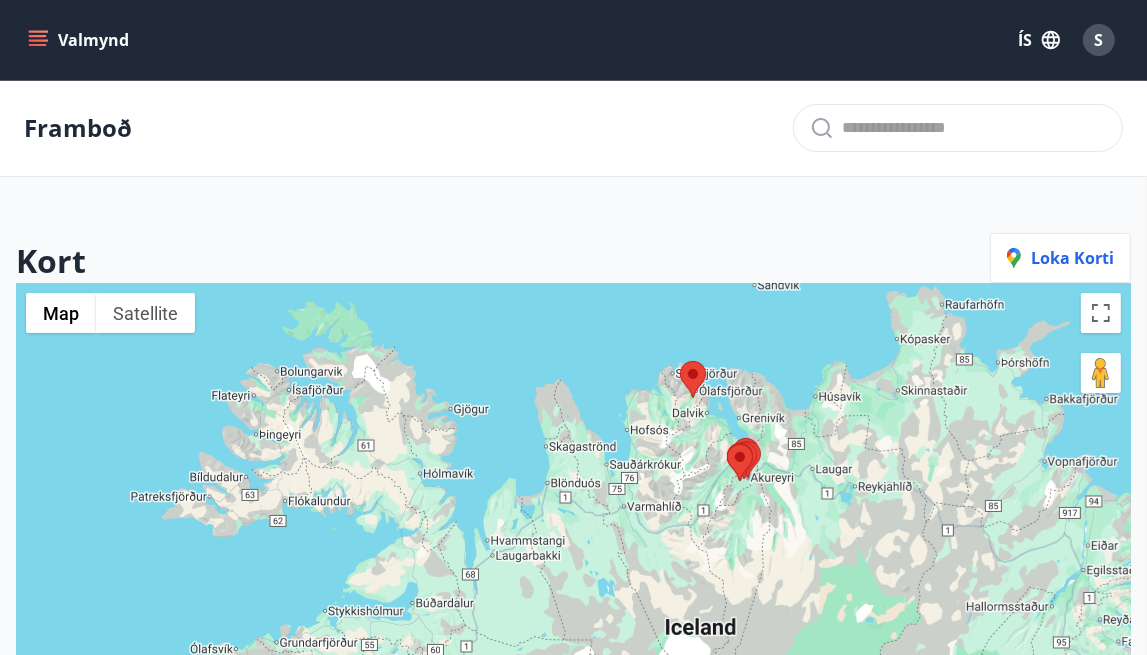 click at bounding box center (680, 361) 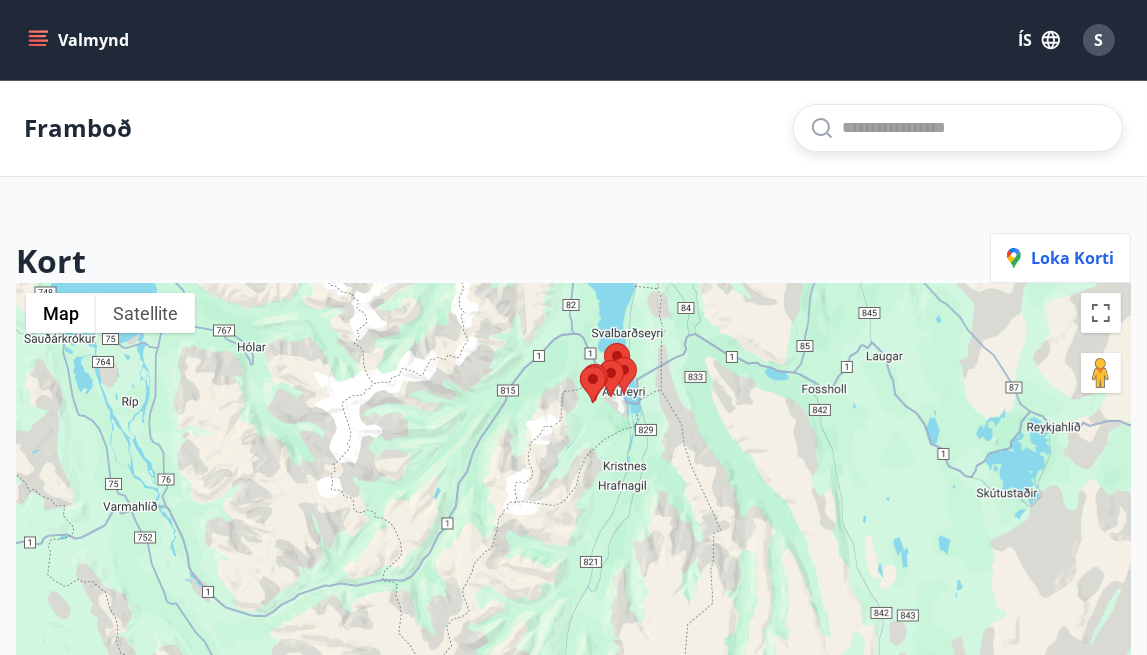 drag, startPoint x: 797, startPoint y: 565, endPoint x: 695, endPoint y: 233, distance: 347.31543 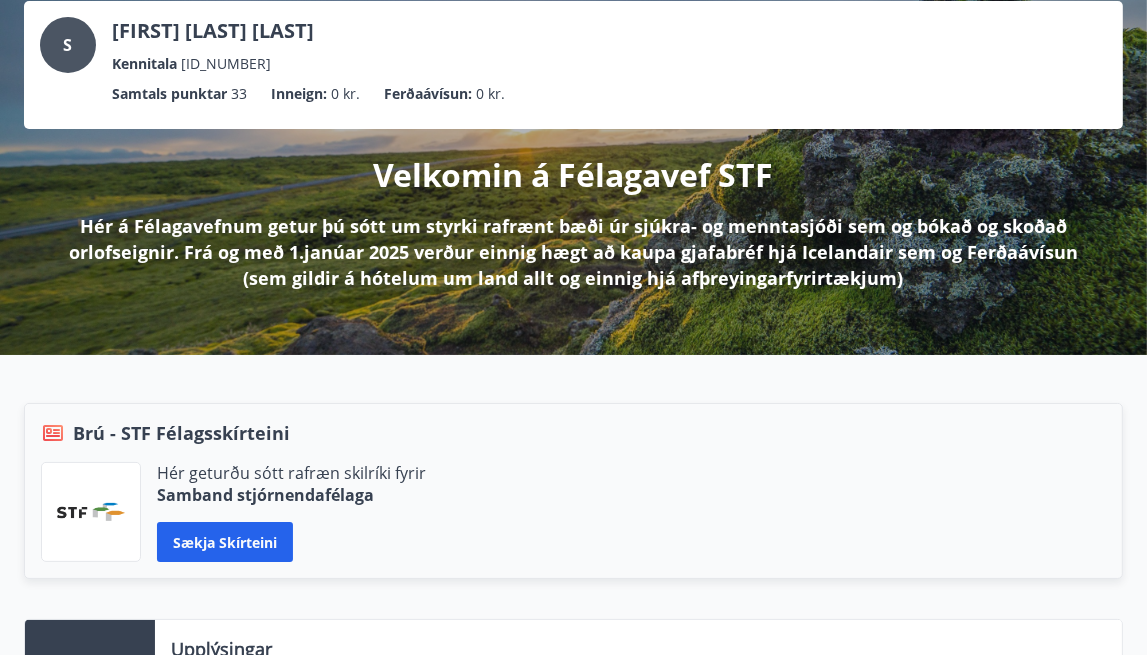 scroll, scrollTop: 0, scrollLeft: 0, axis: both 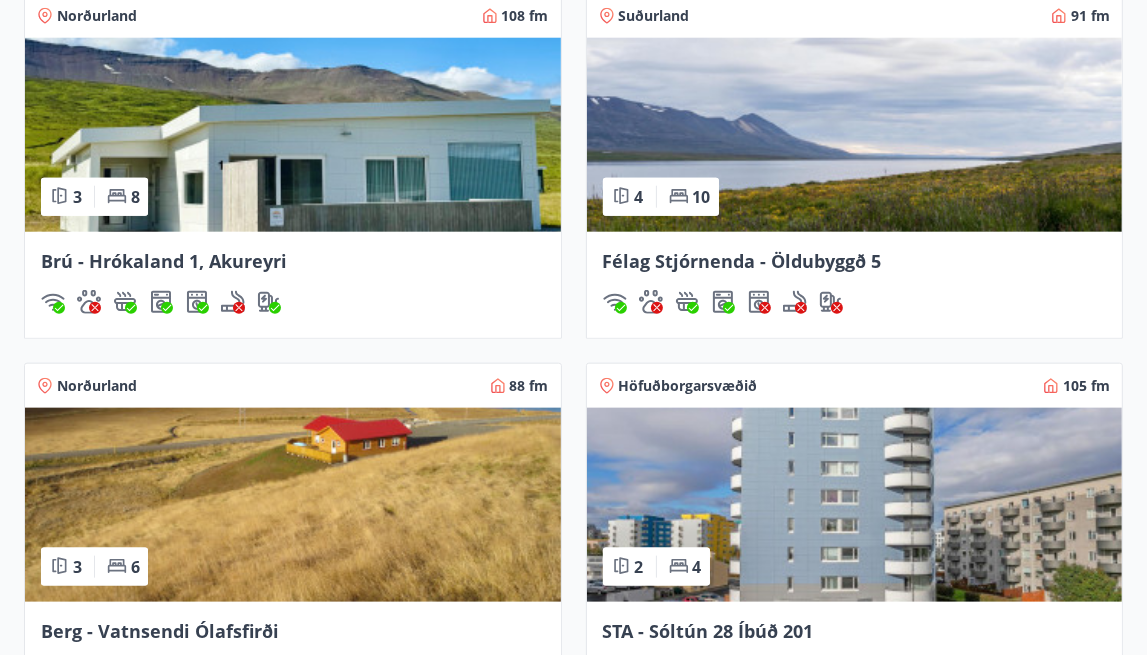click at bounding box center (293, 135) 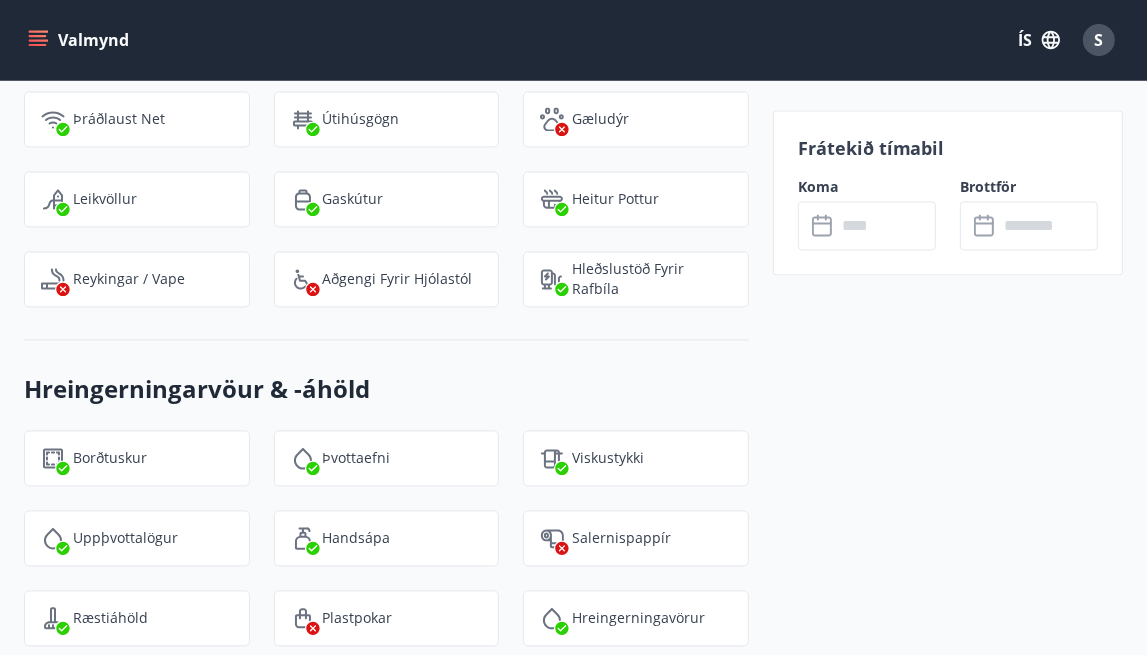 scroll, scrollTop: 3049, scrollLeft: 0, axis: vertical 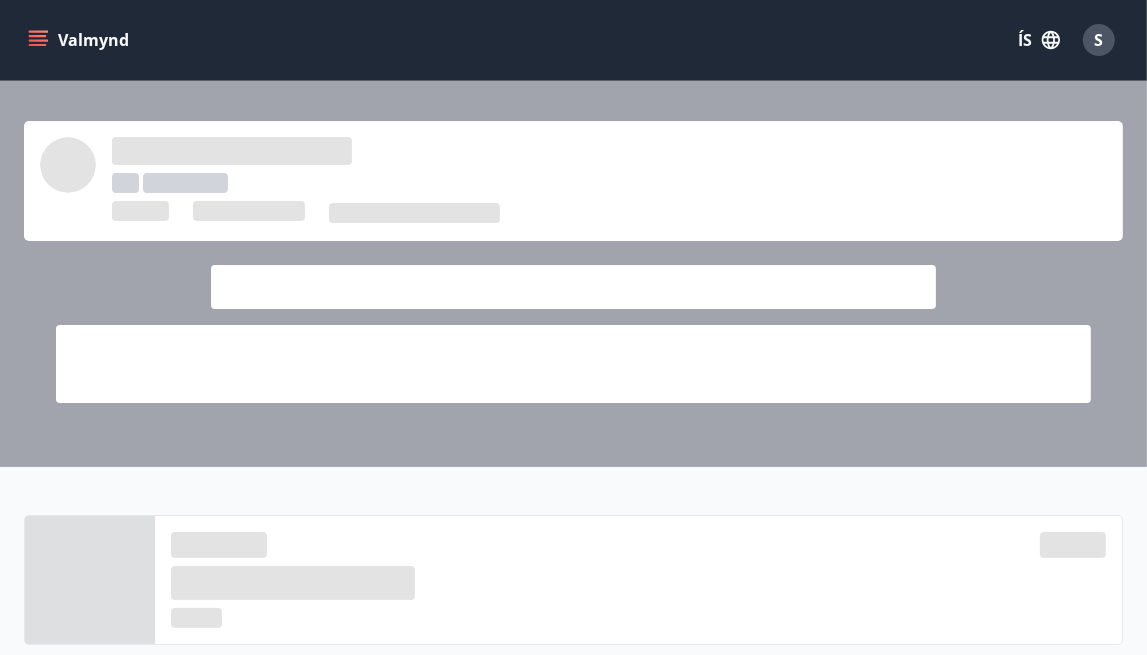 click on "Valmynd" at bounding box center [80, 40] 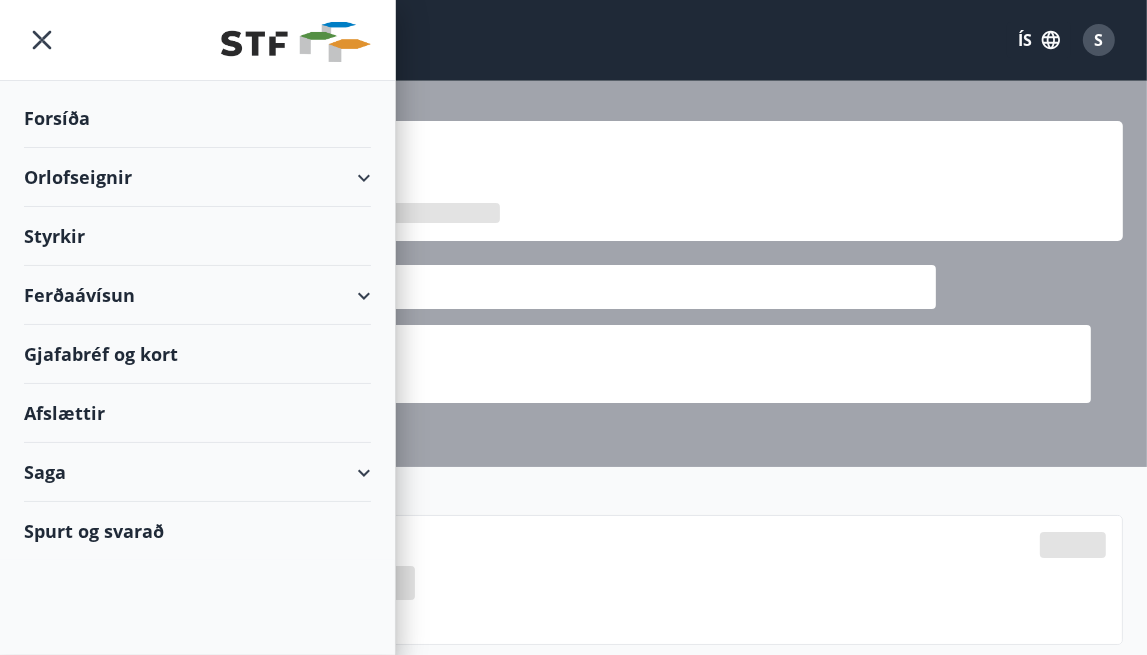 click on "Orlofseignir" at bounding box center (197, 177) 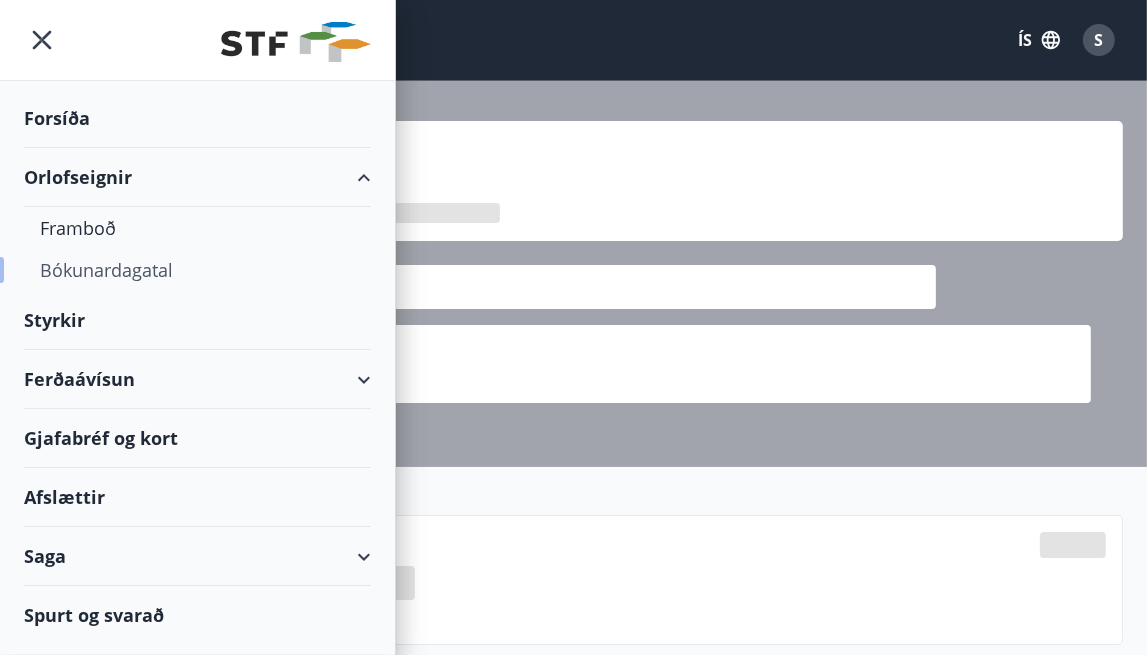 click on "Bókunardagatal" at bounding box center (197, 270) 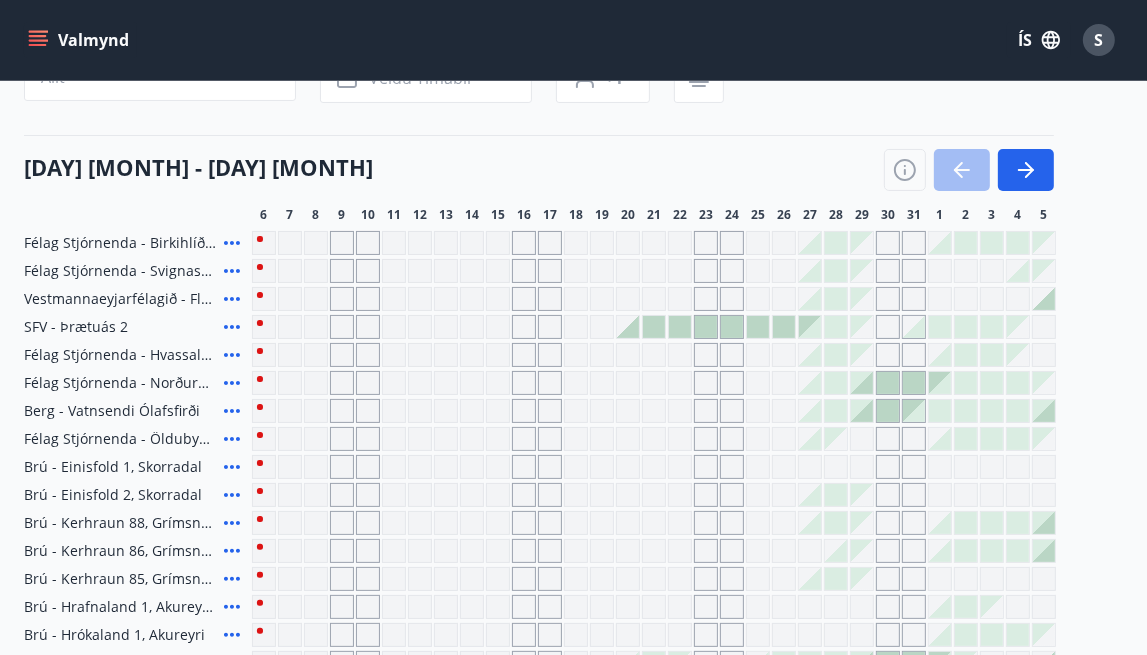 scroll, scrollTop: 0, scrollLeft: 0, axis: both 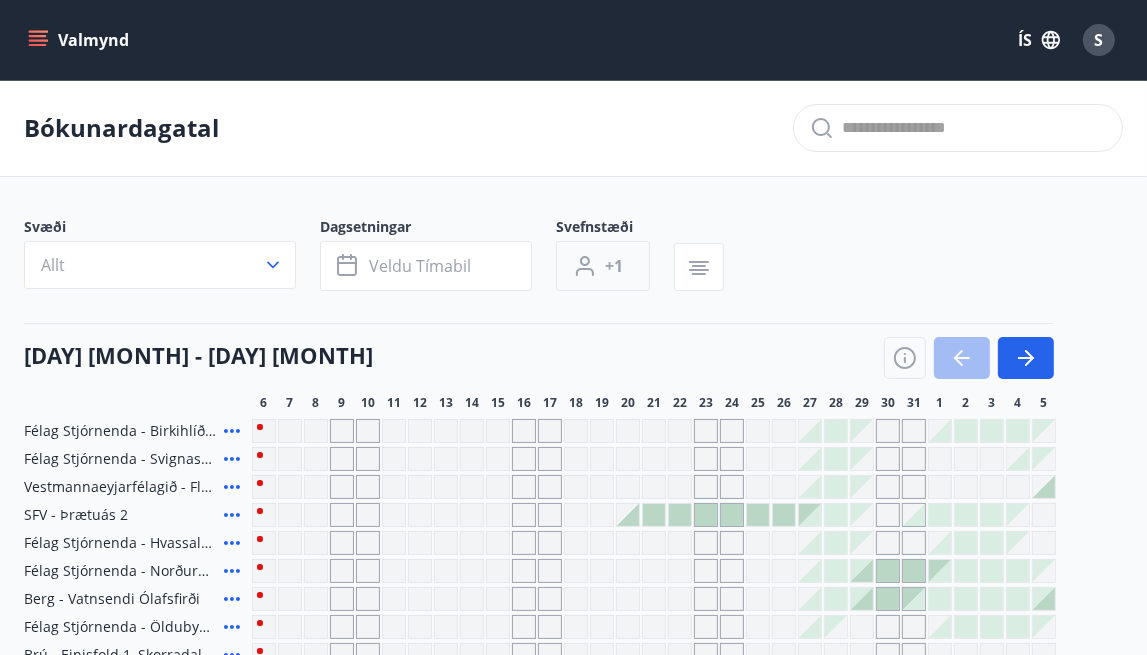 click on "+1" at bounding box center (614, 266) 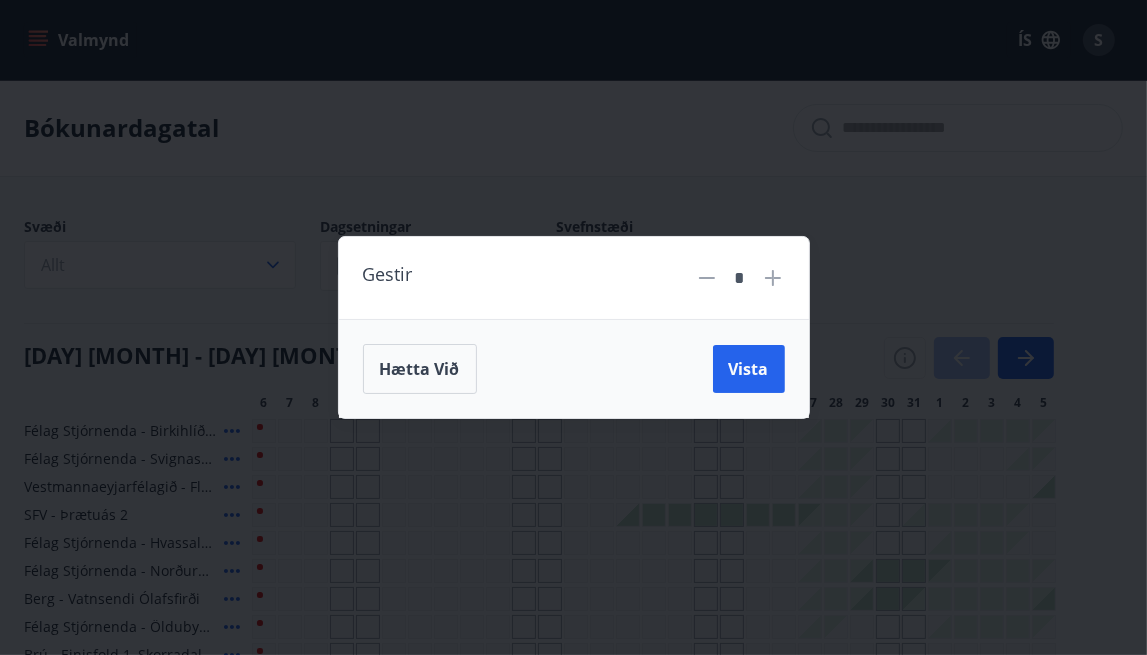 click 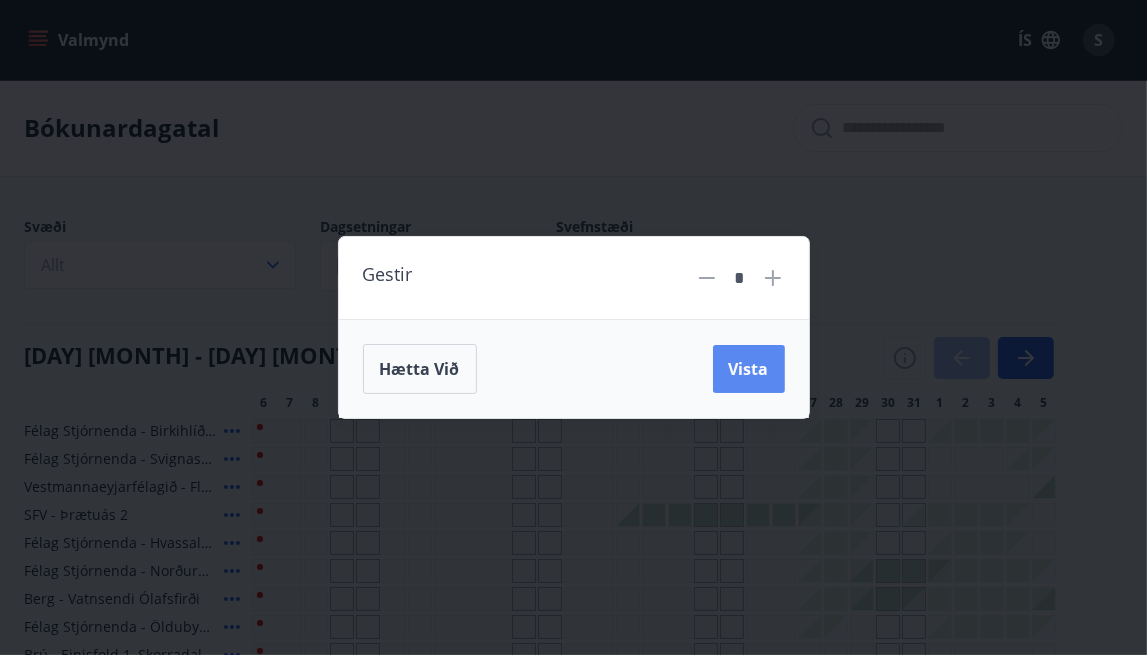 click on "Vista" at bounding box center (749, 369) 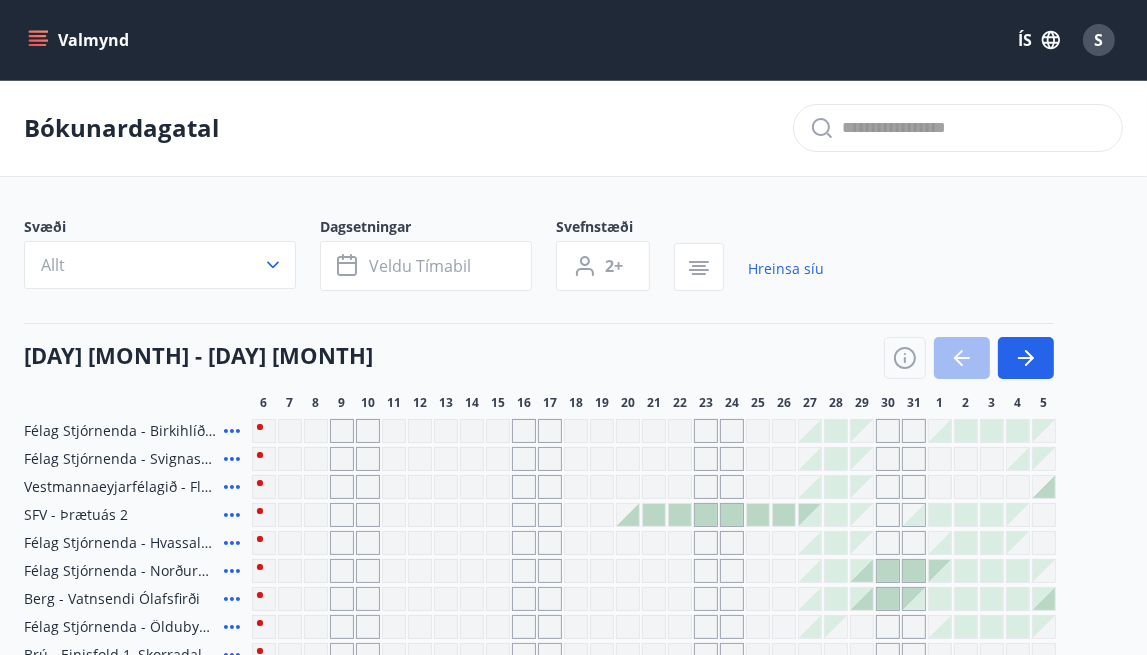 click on "Veldu tímabil" at bounding box center (426, 266) 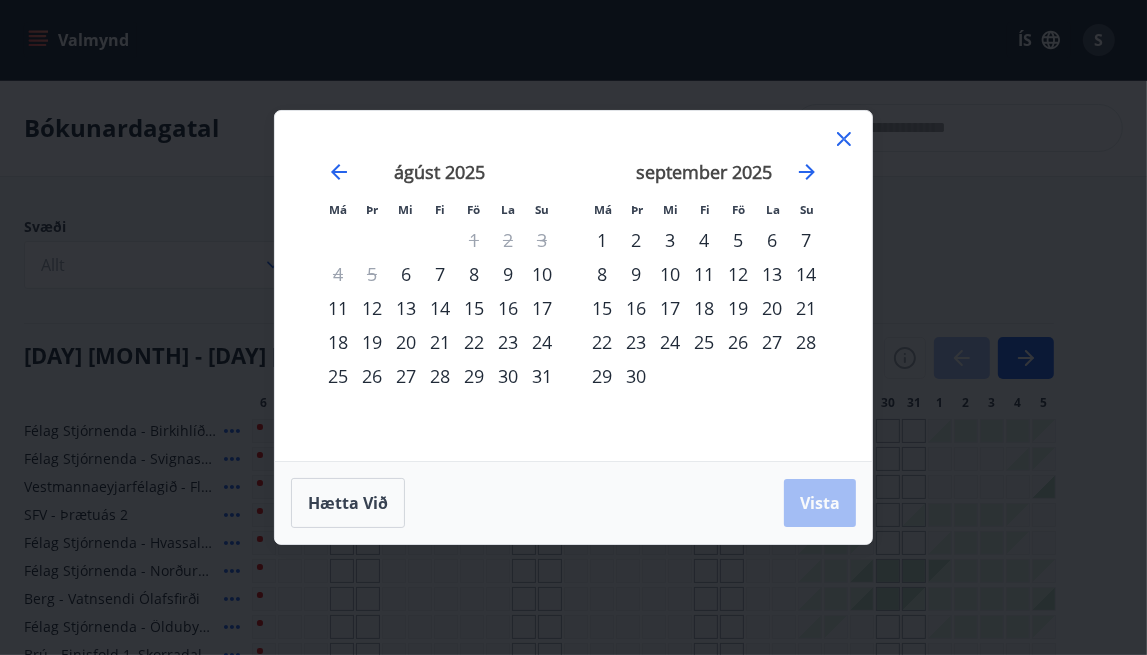 click on "10" at bounding box center (542, 274) 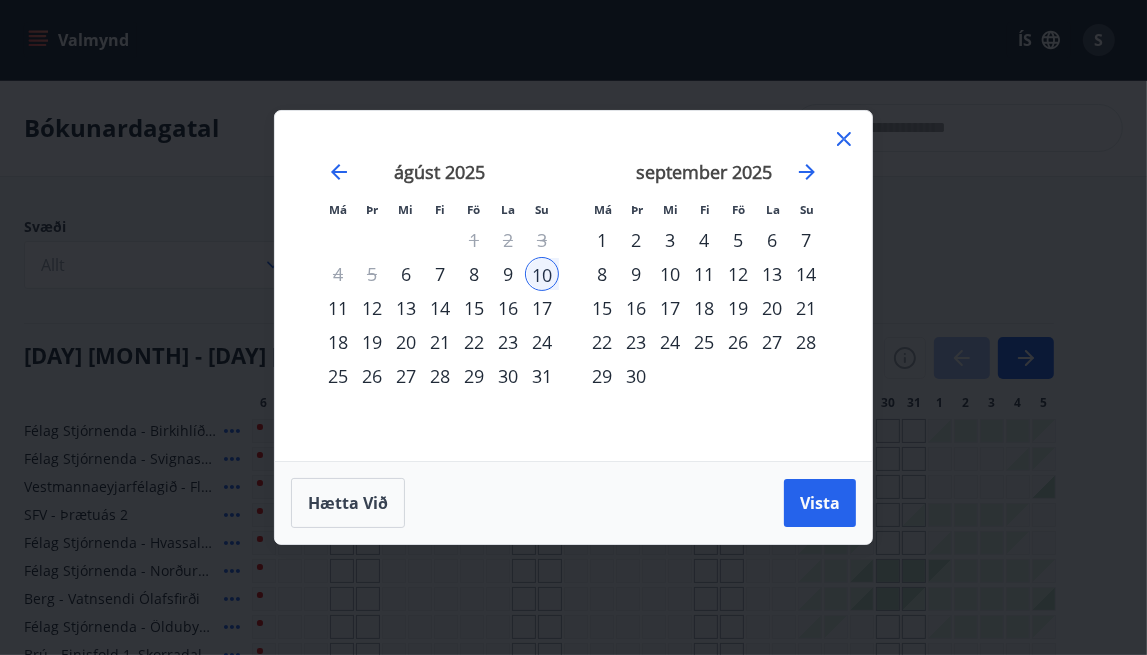 click on "17" at bounding box center [542, 308] 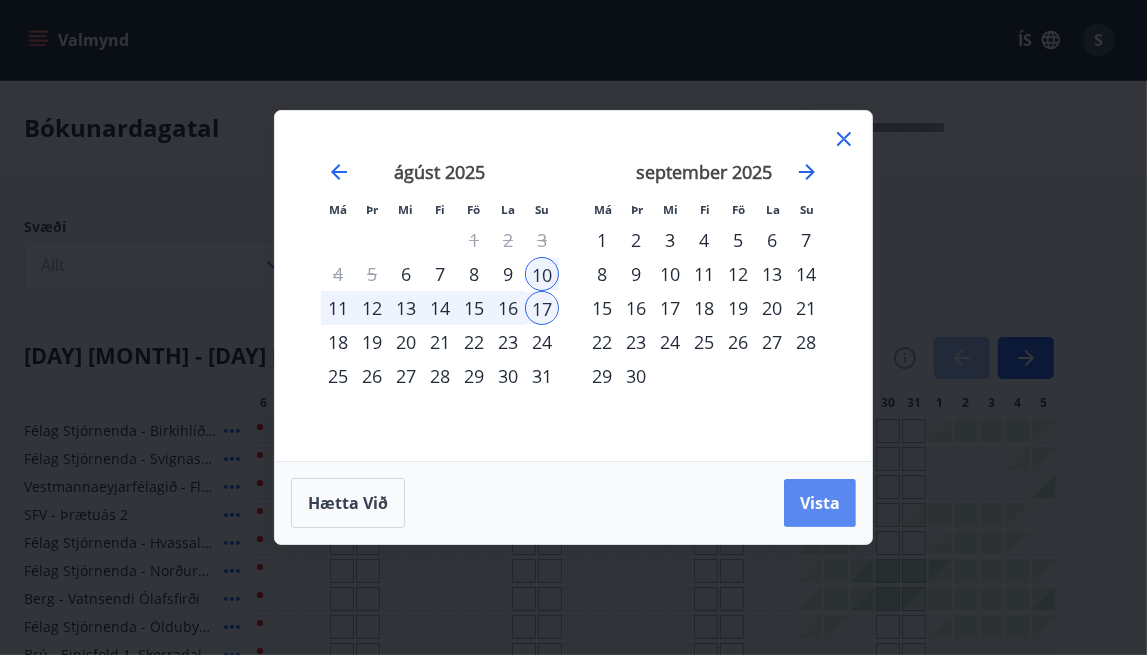 click on "Vista" at bounding box center [820, 503] 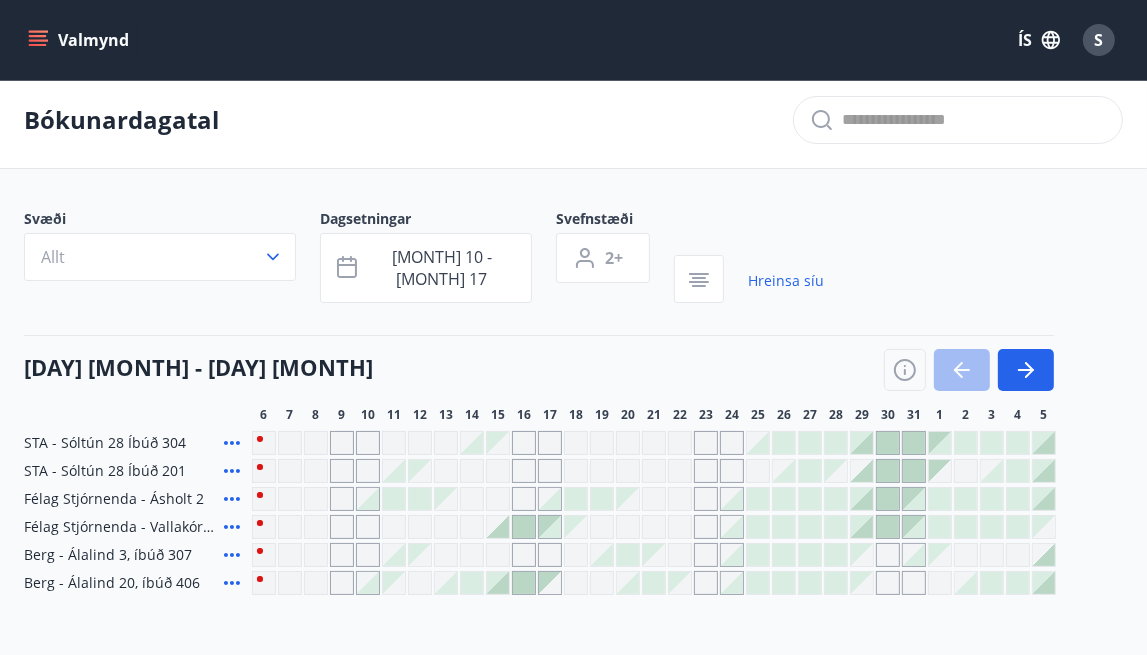 scroll, scrollTop: 0, scrollLeft: 0, axis: both 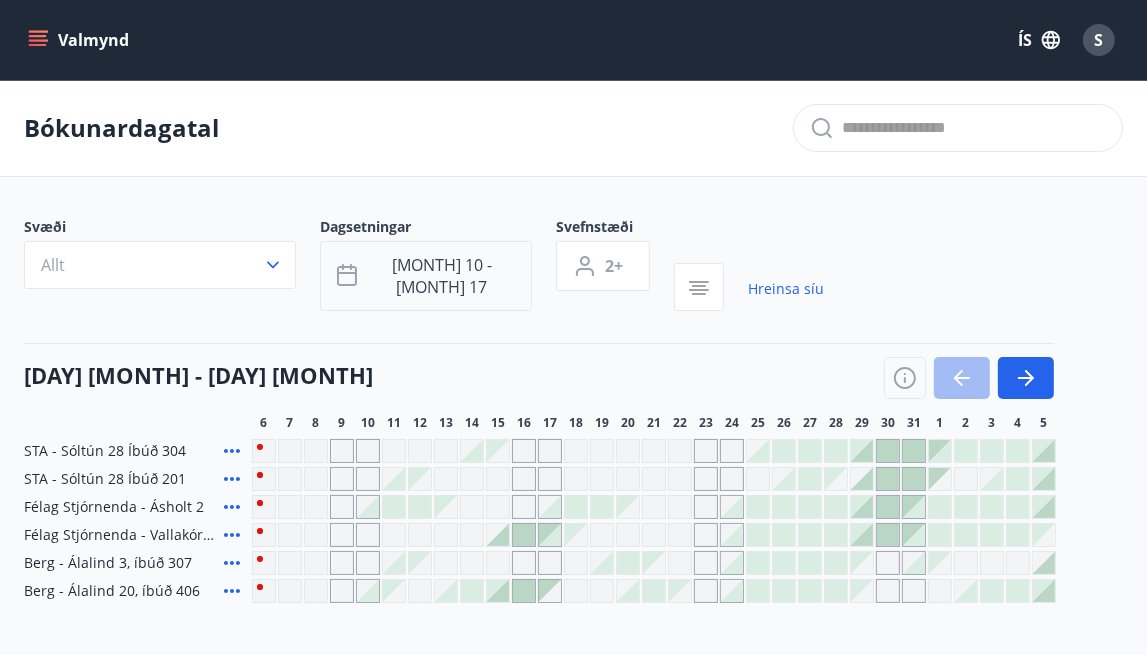 click on "[MONTH] 10 - [MONTH] 17" at bounding box center [442, 276] 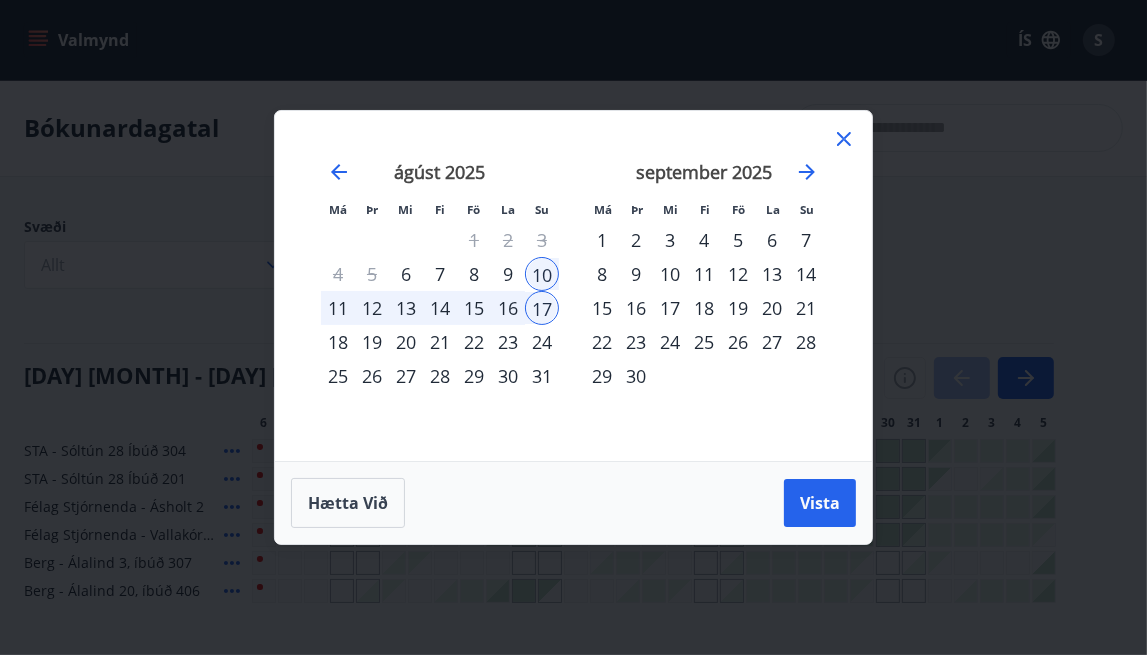 click on "15" at bounding box center (474, 308) 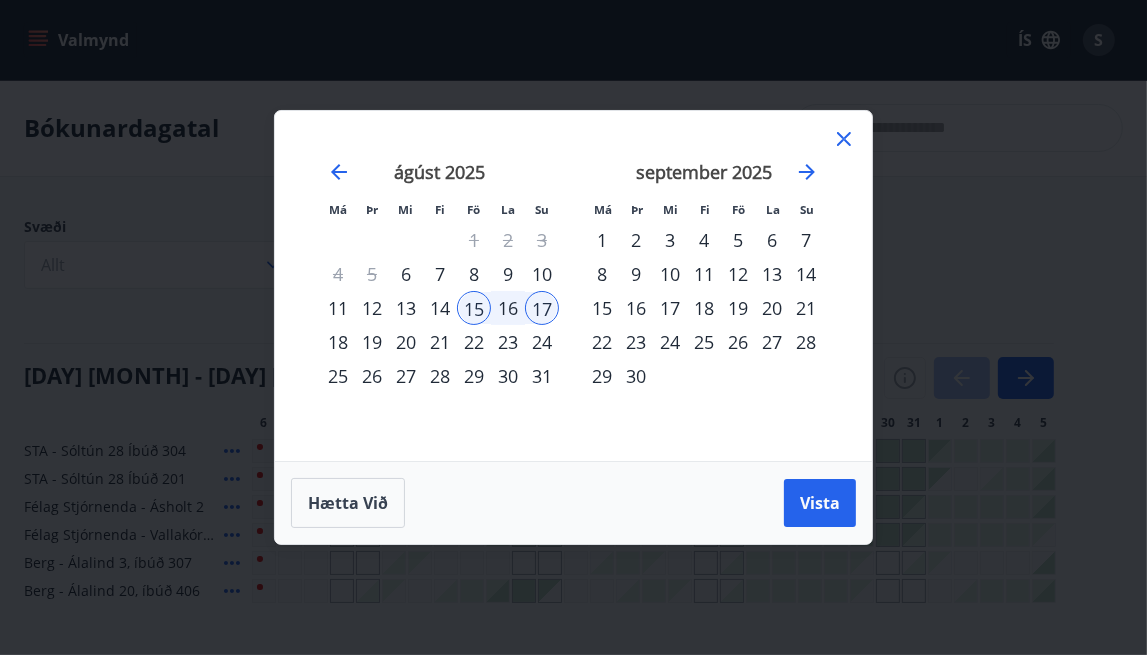 click on "14" at bounding box center (440, 308) 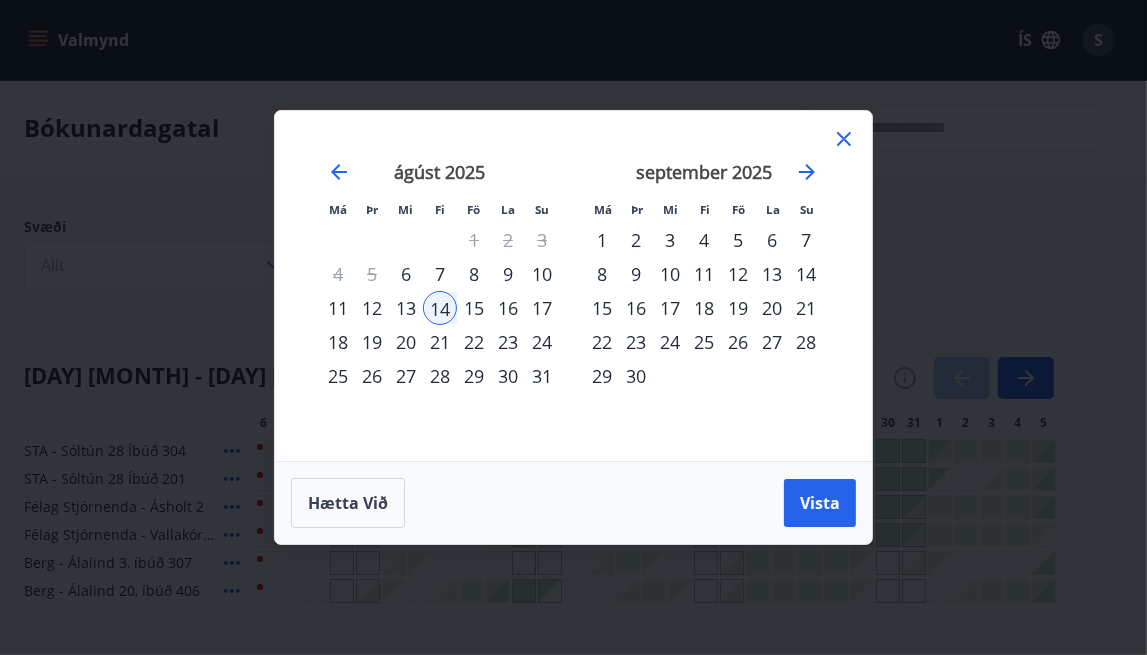 click on "17" at bounding box center [542, 308] 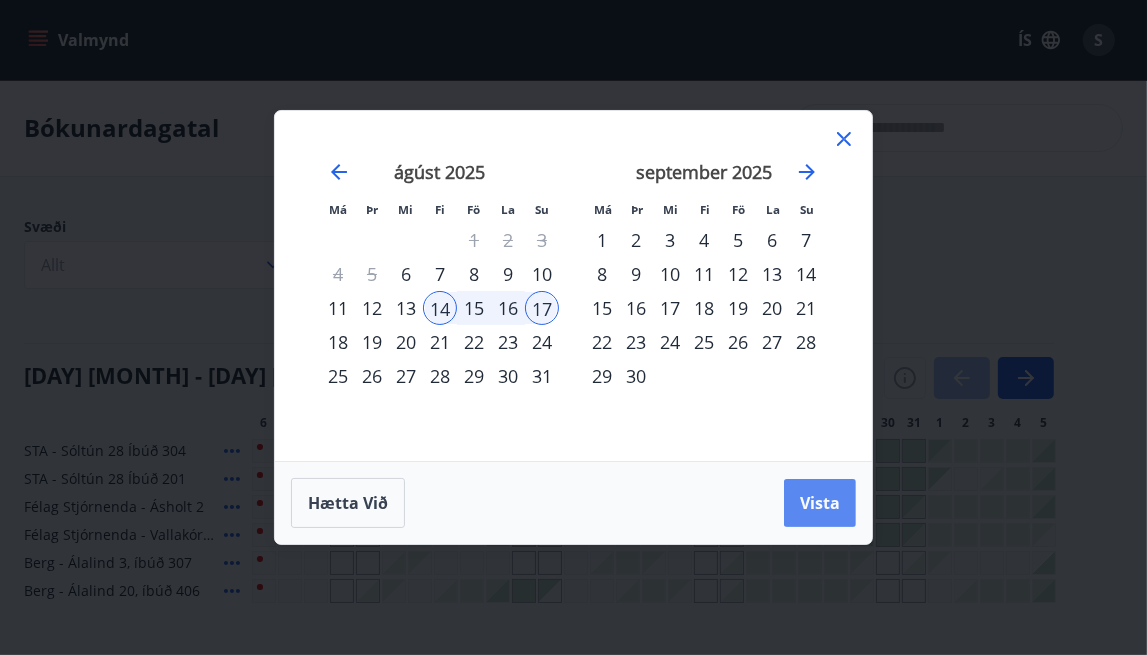 click on "Vista" at bounding box center [820, 503] 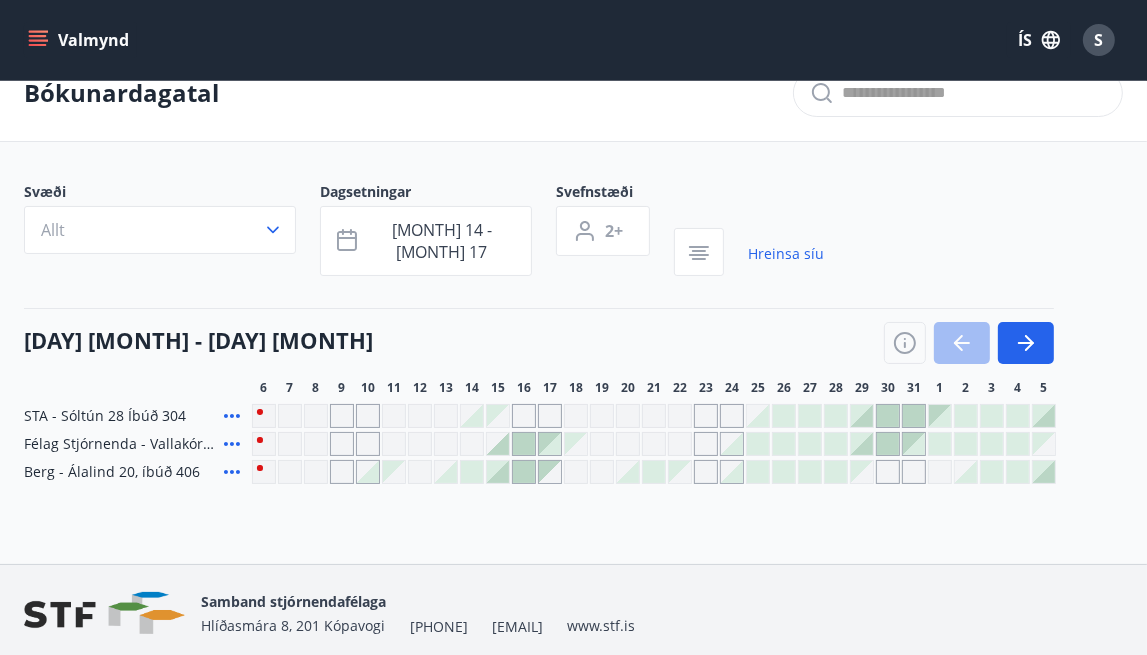 scroll, scrollTop: 22, scrollLeft: 0, axis: vertical 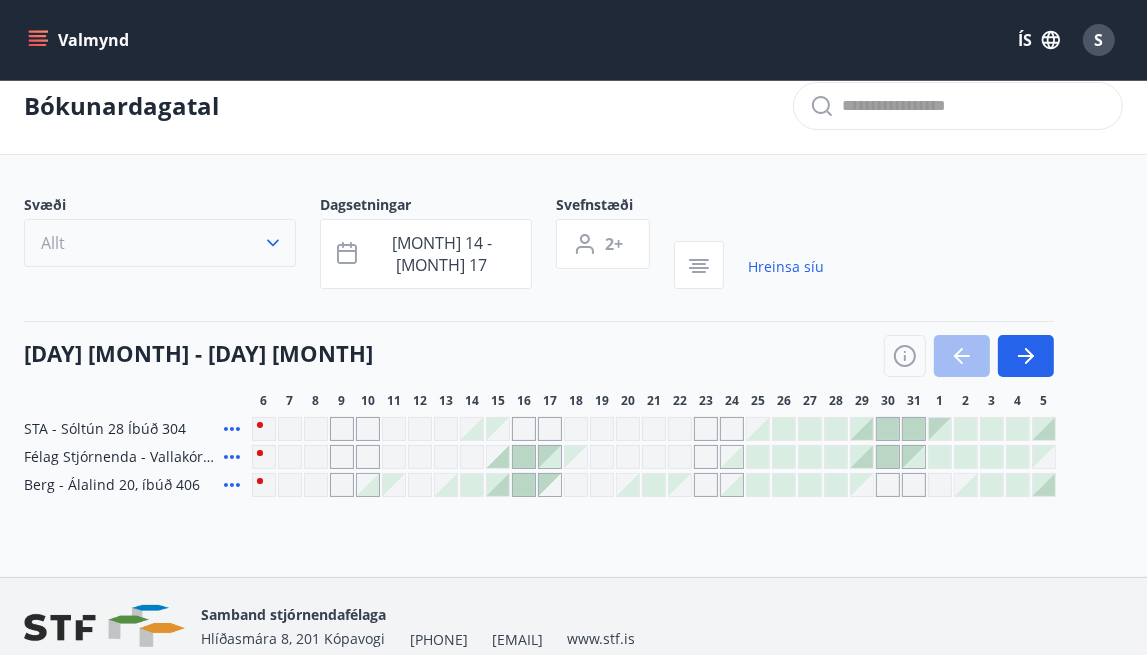 click 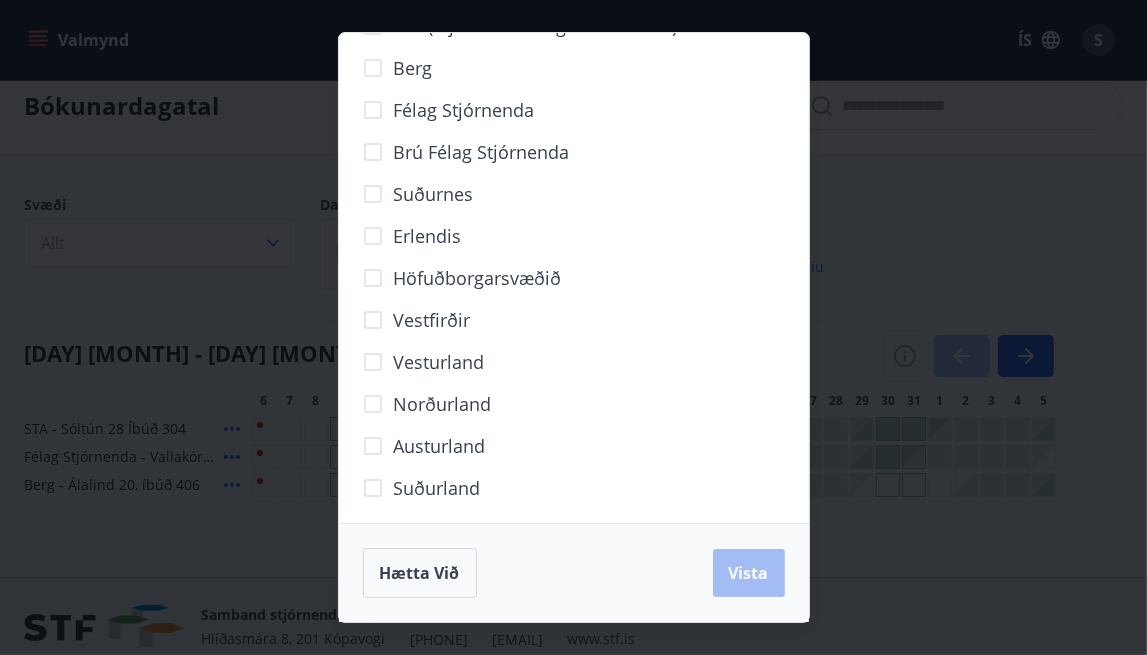 scroll, scrollTop: 144, scrollLeft: 0, axis: vertical 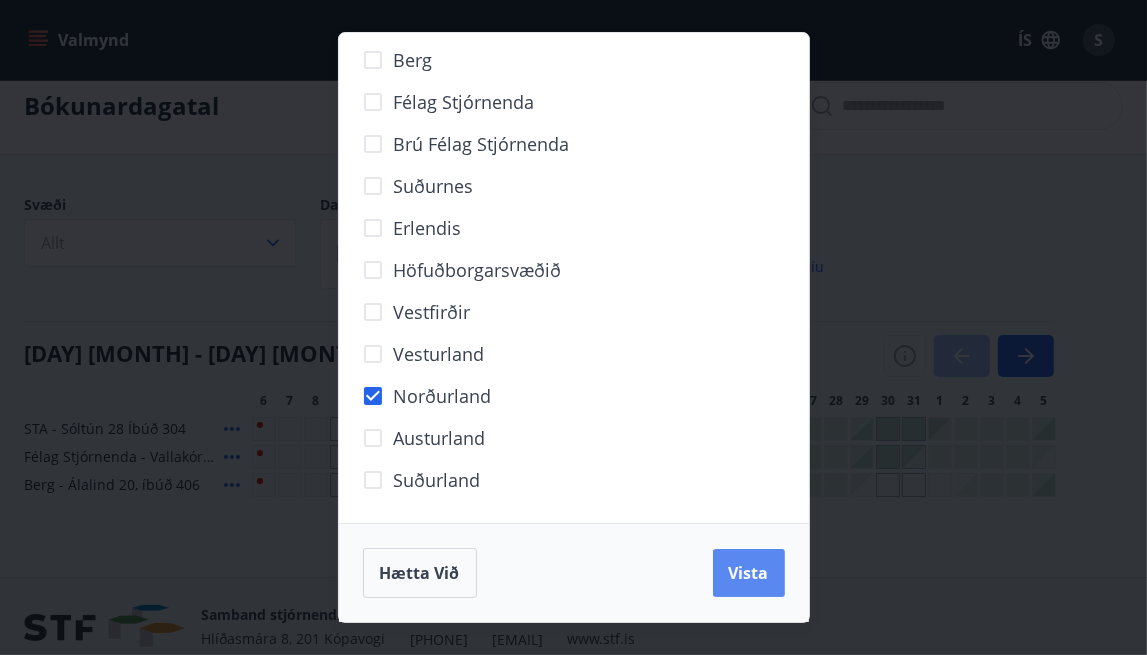 click on "Vista" at bounding box center [749, 573] 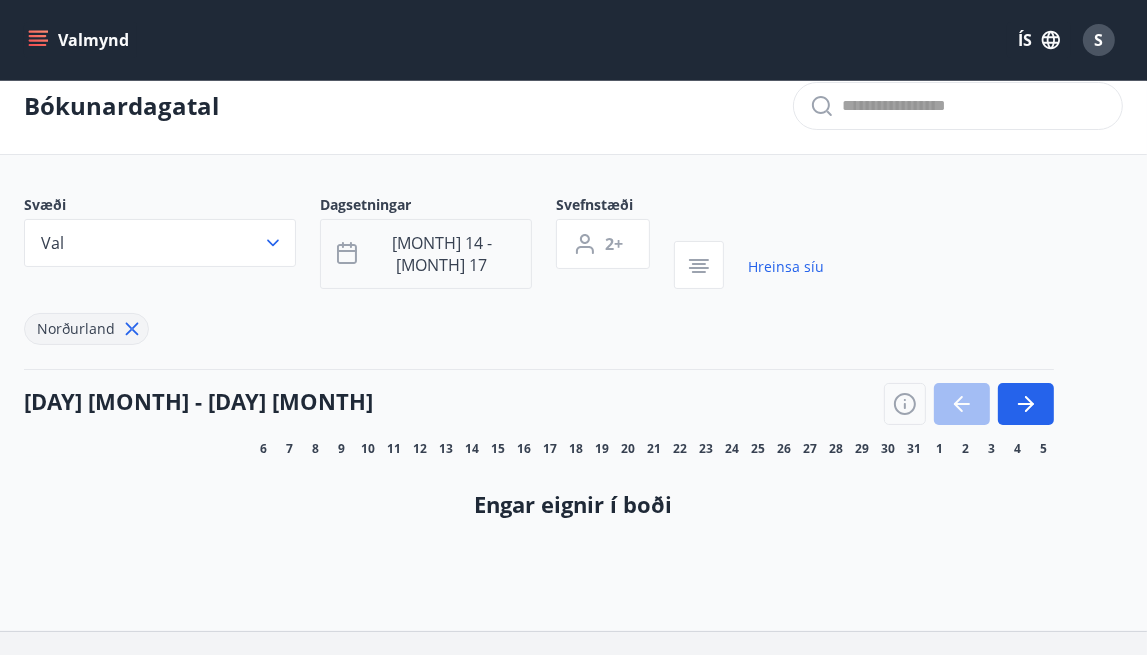 click on "[MONTH] 14 - [MONTH] 17" at bounding box center (442, 254) 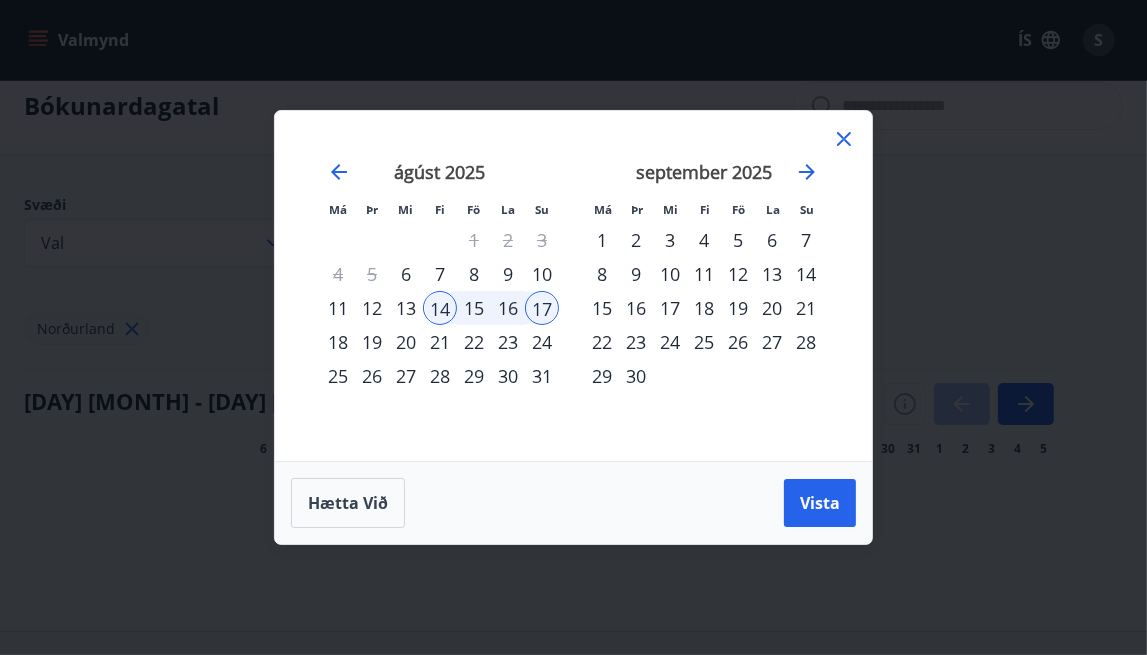click on "15" at bounding box center [474, 308] 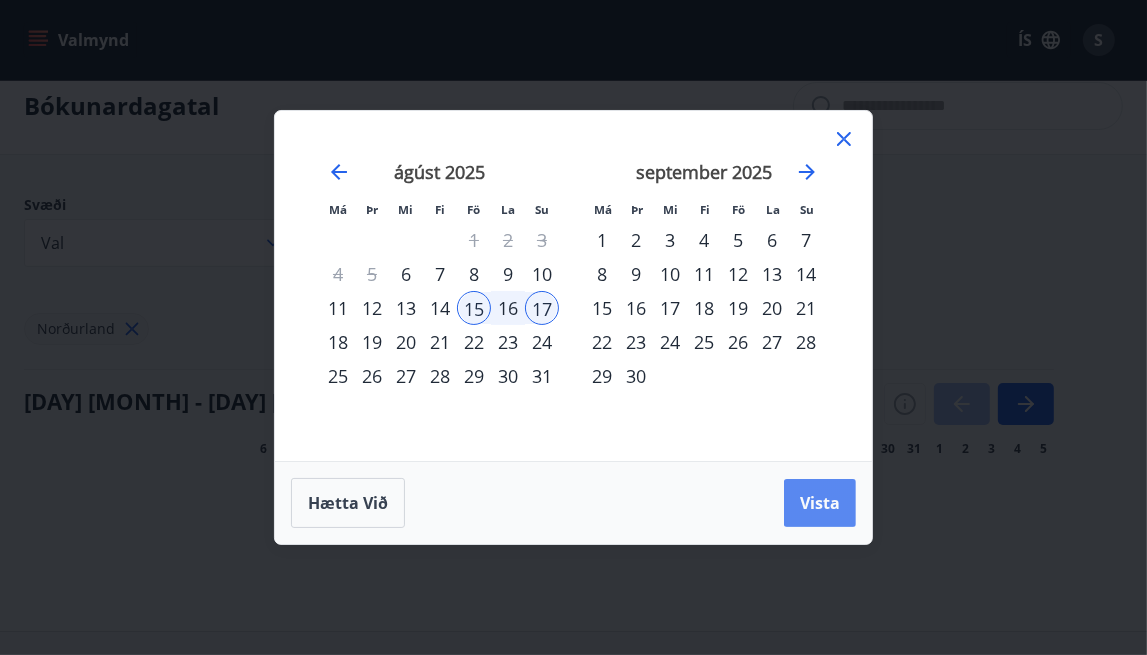click on "Vista" at bounding box center (820, 503) 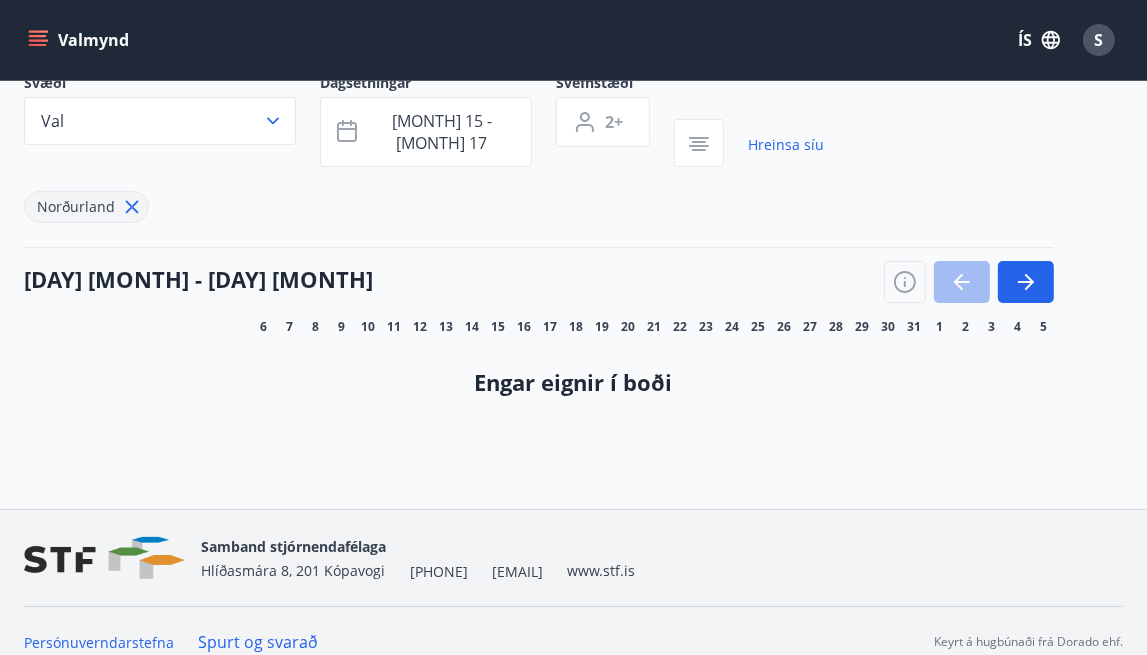 scroll, scrollTop: 0, scrollLeft: 0, axis: both 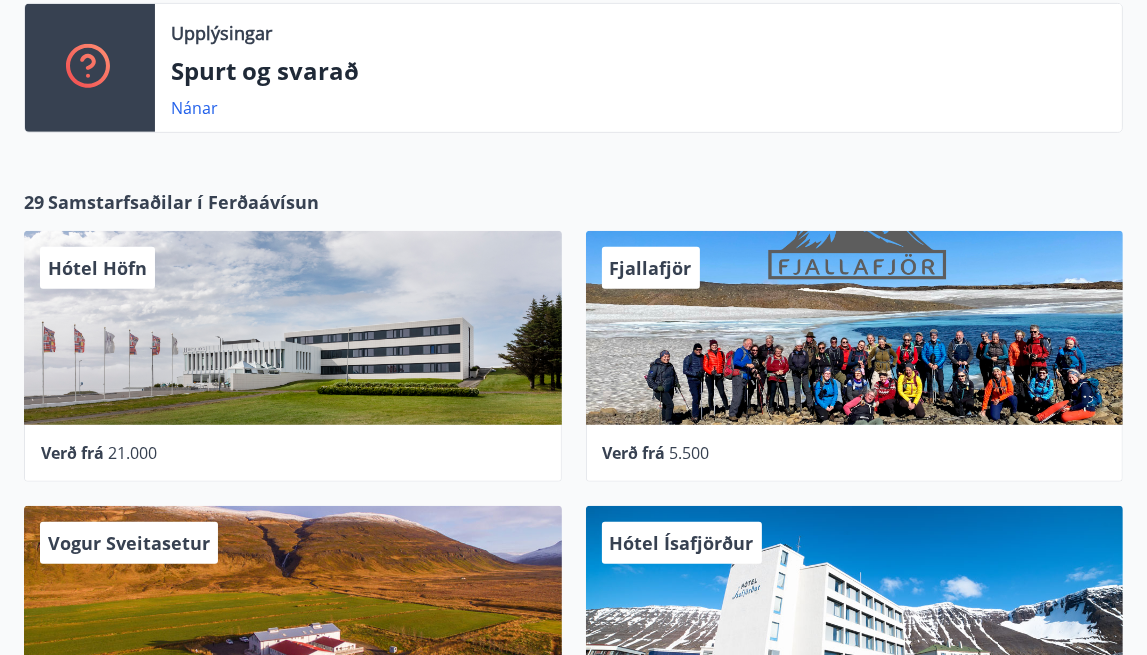 click on "Samstarfsaðilar í Ferðaávísun" at bounding box center [183, 202] 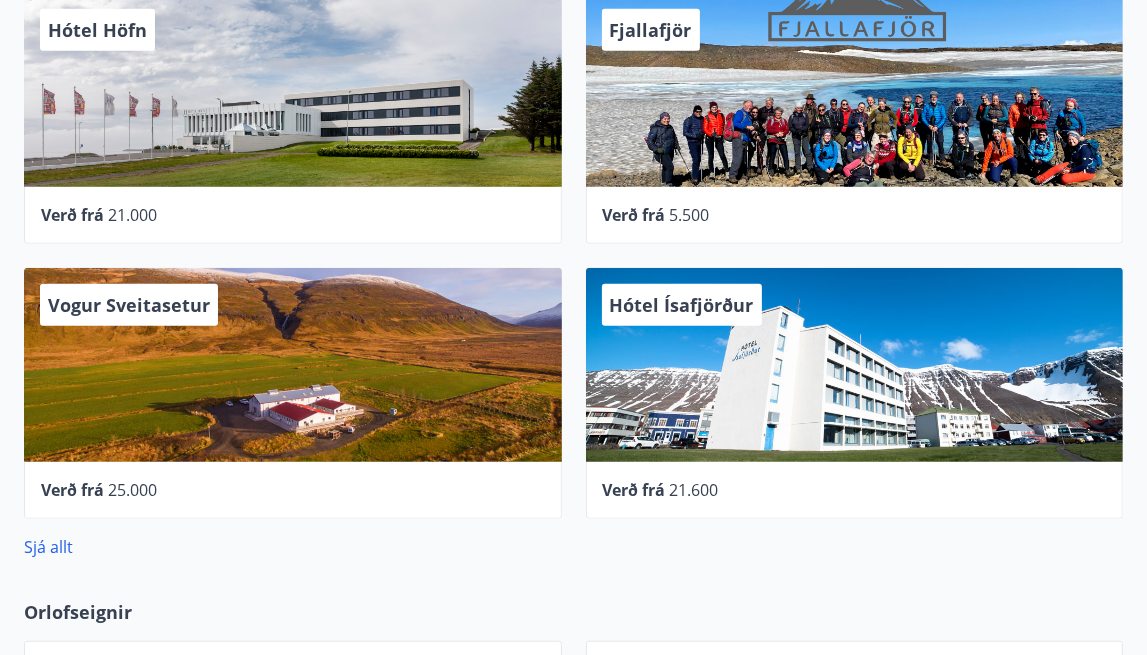 scroll, scrollTop: 975, scrollLeft: 0, axis: vertical 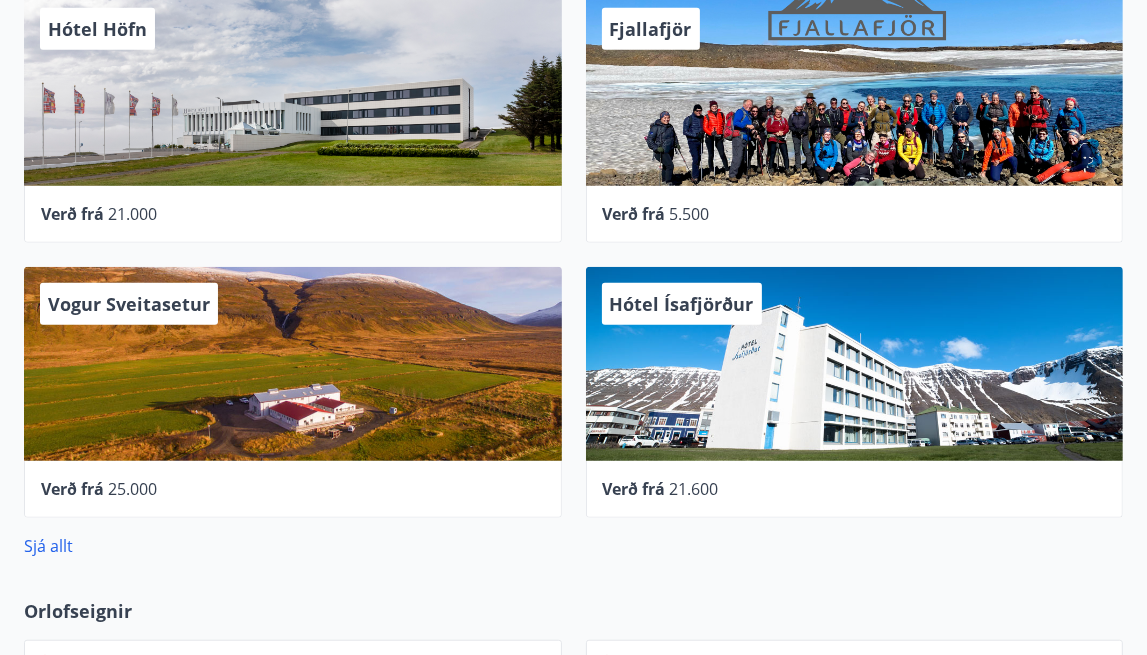 click on "Hótel Ísafjörður" at bounding box center (855, 364) 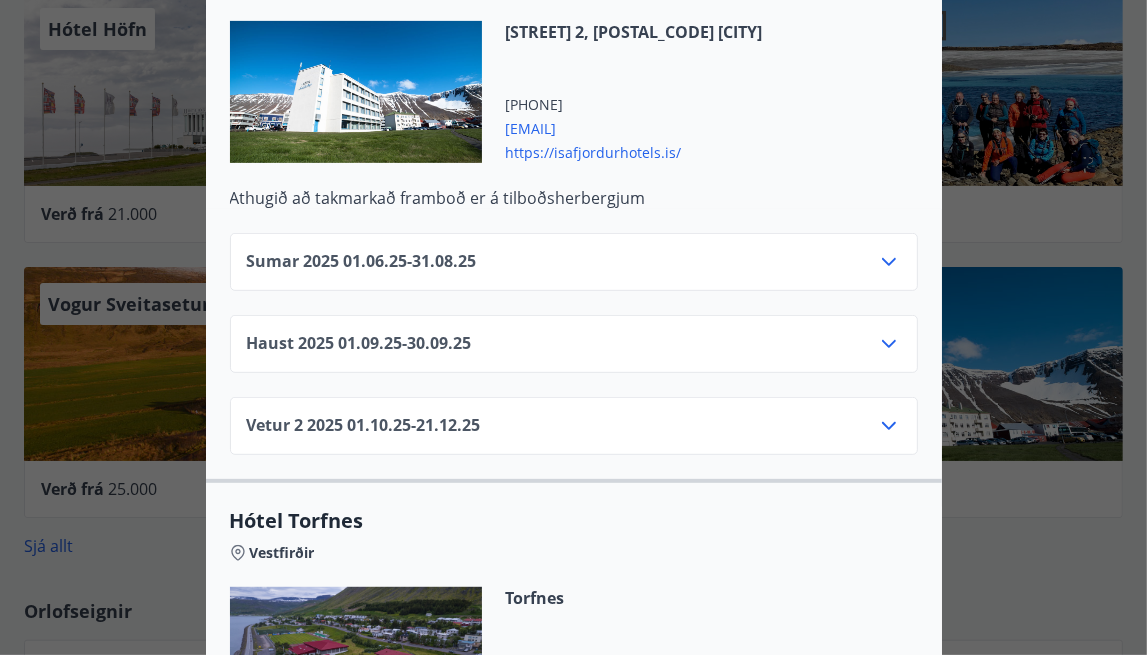scroll, scrollTop: 600, scrollLeft: 0, axis: vertical 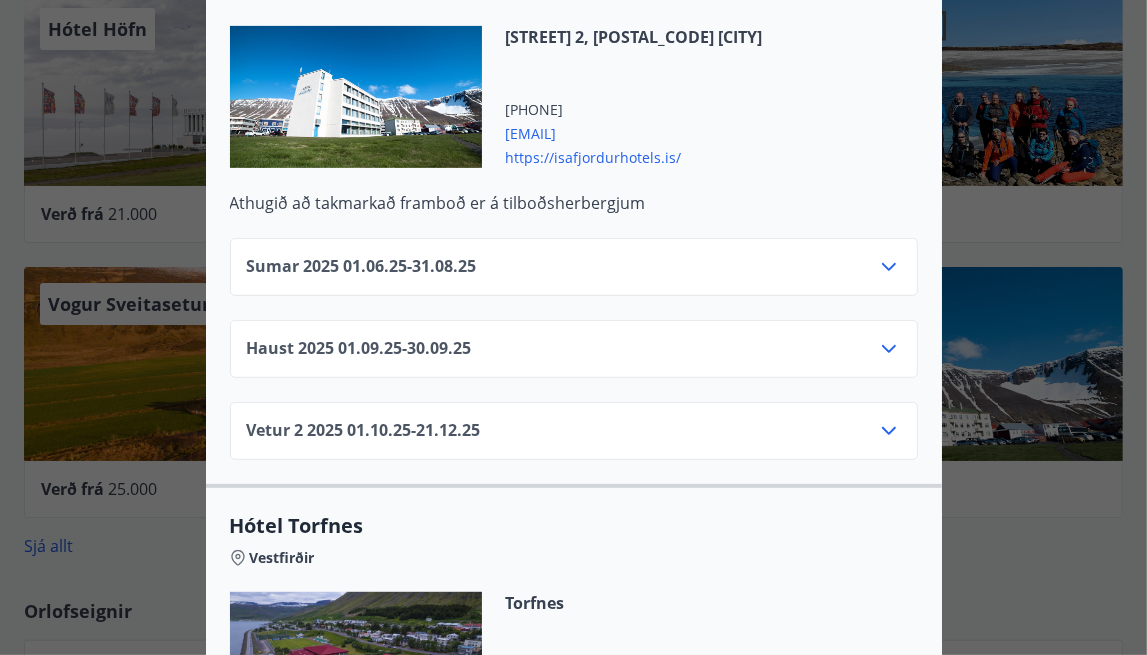 click 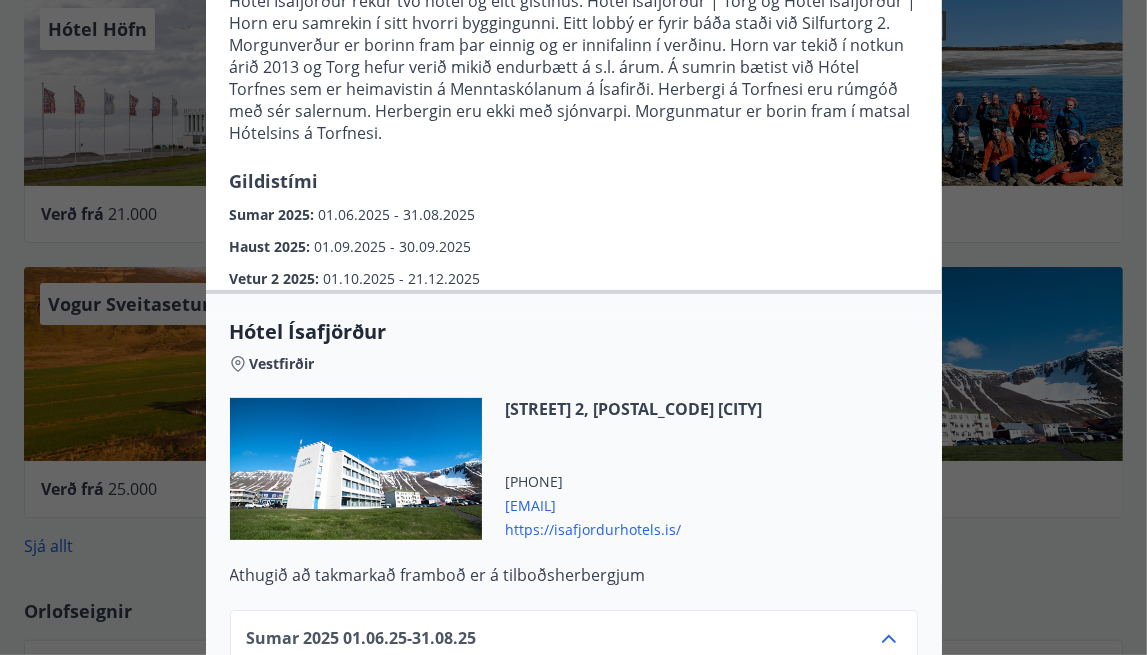 scroll, scrollTop: 0, scrollLeft: 0, axis: both 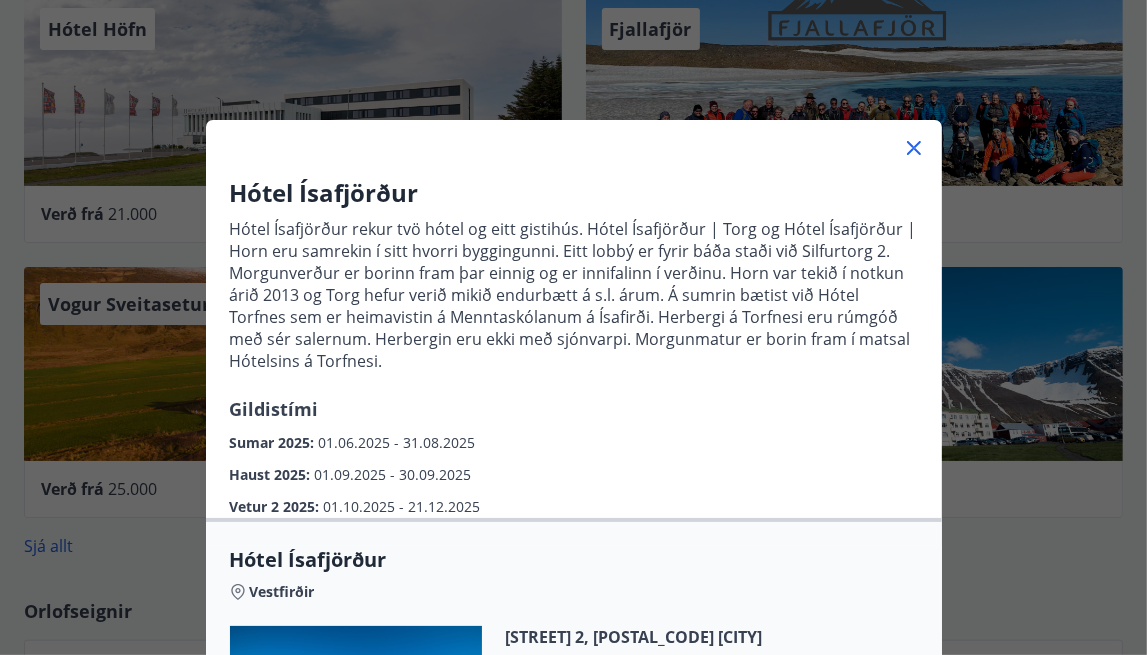 click 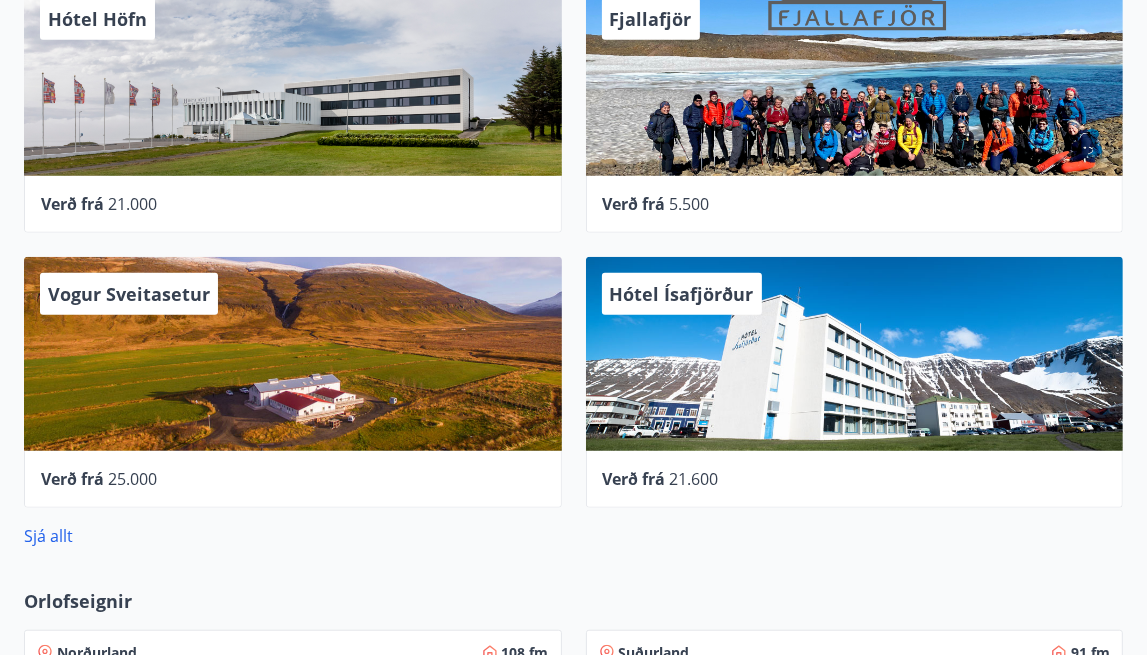 scroll, scrollTop: 986, scrollLeft: 0, axis: vertical 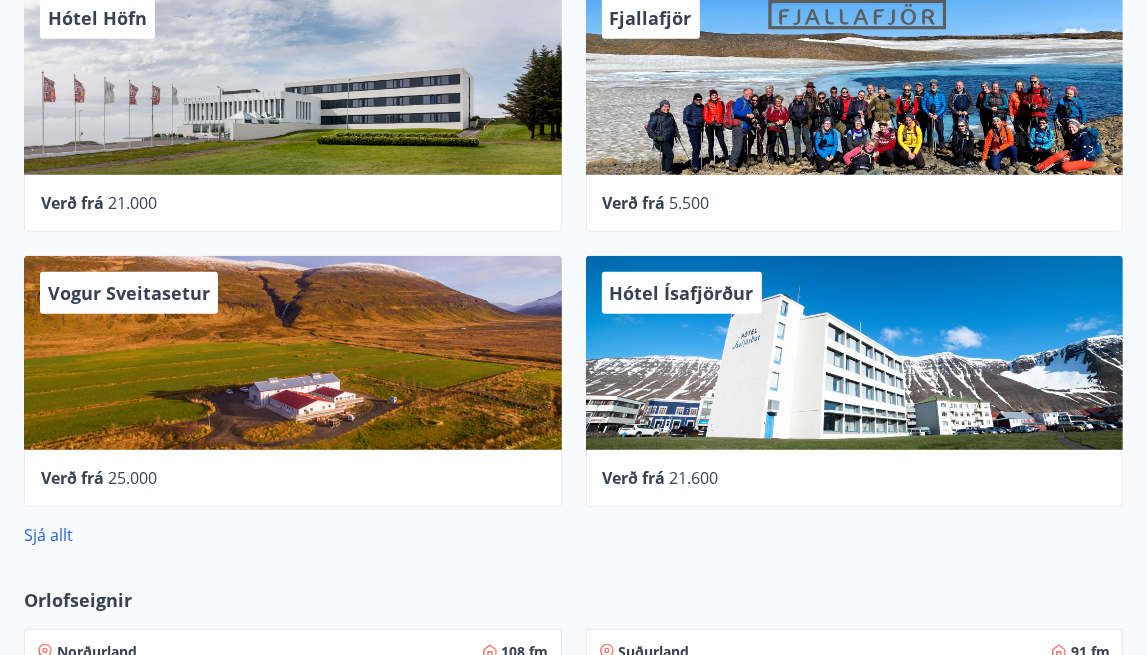 click on "Vogur Sveitasetur" at bounding box center (293, 353) 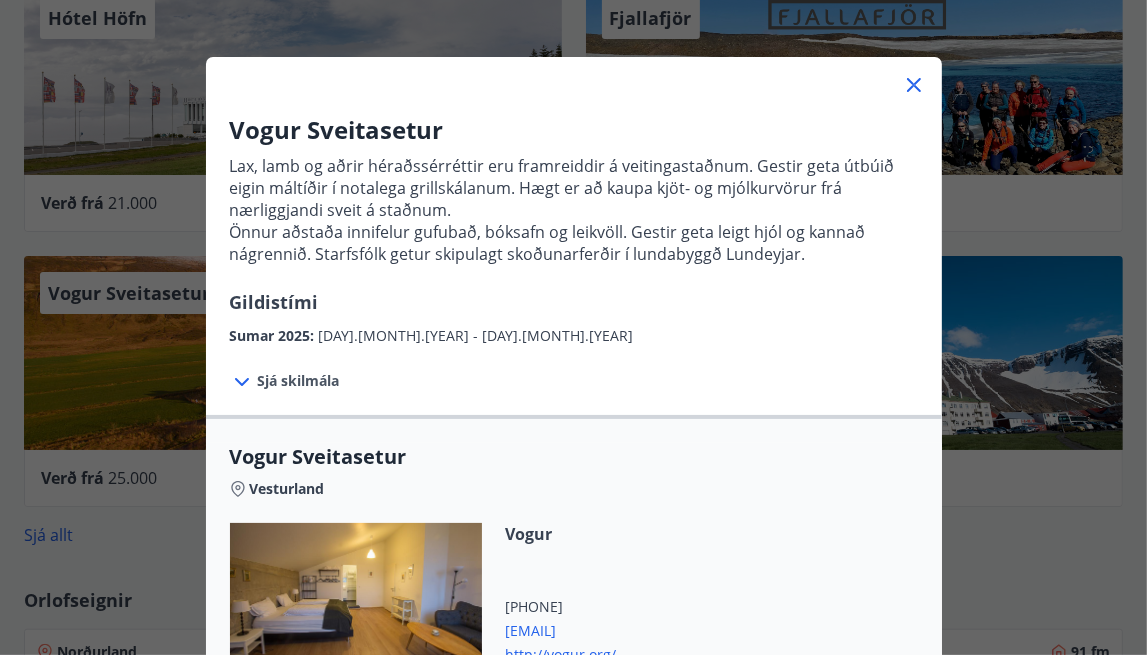 scroll, scrollTop: 0, scrollLeft: 0, axis: both 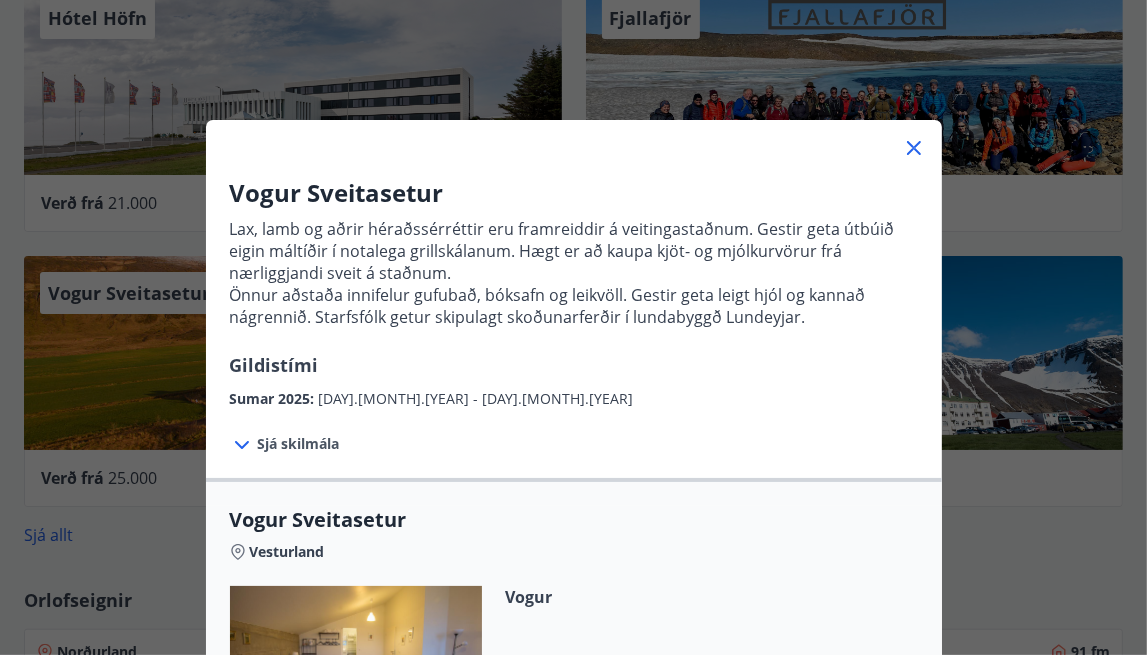 click 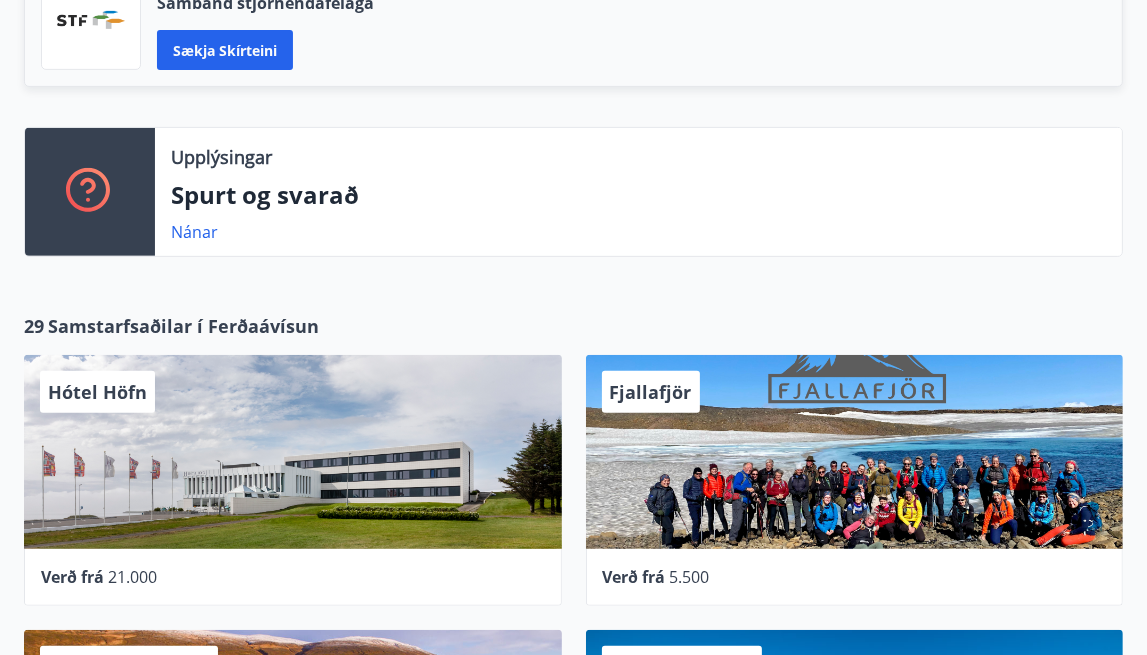 scroll, scrollTop: 611, scrollLeft: 0, axis: vertical 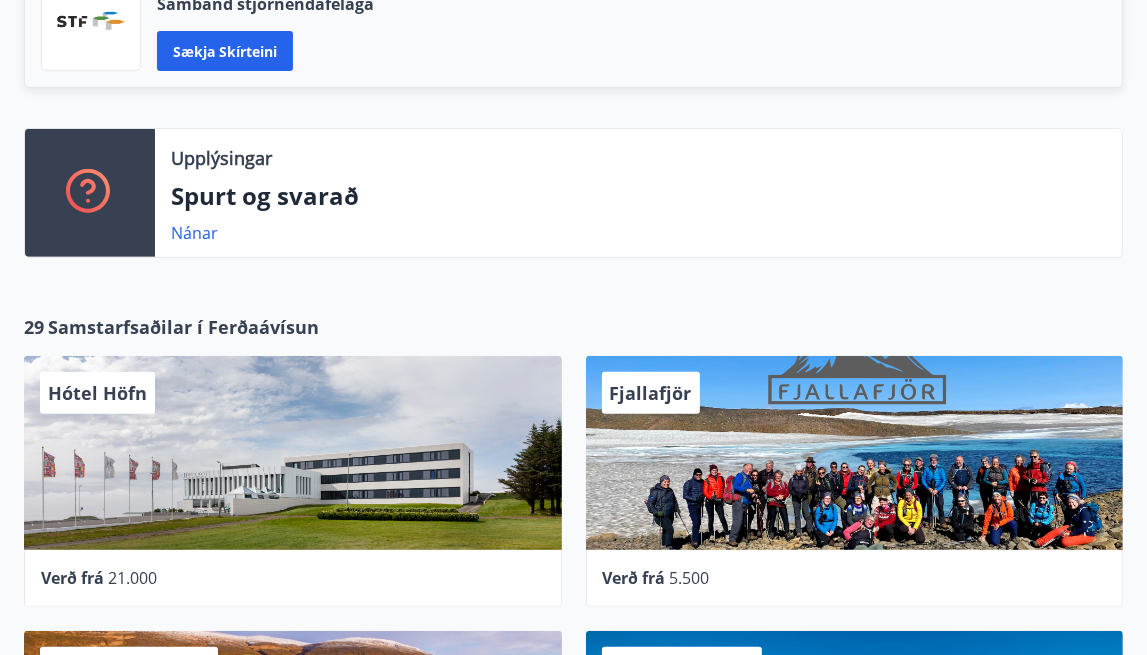 click on "Hótel Höfn" at bounding box center (293, 453) 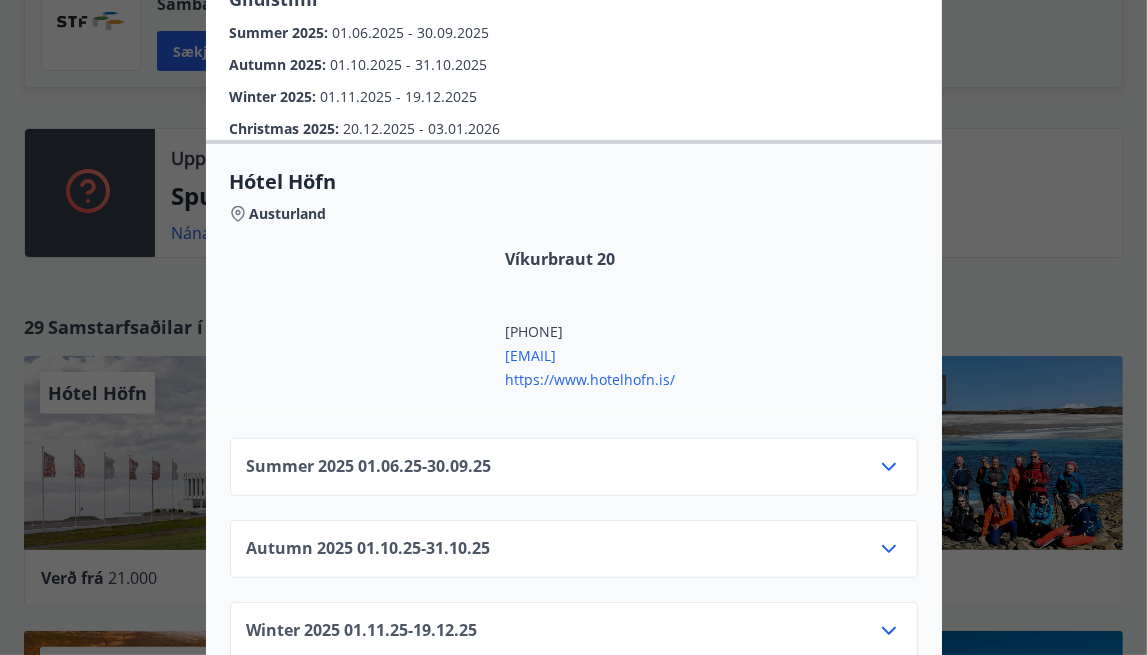 scroll, scrollTop: 761, scrollLeft: 0, axis: vertical 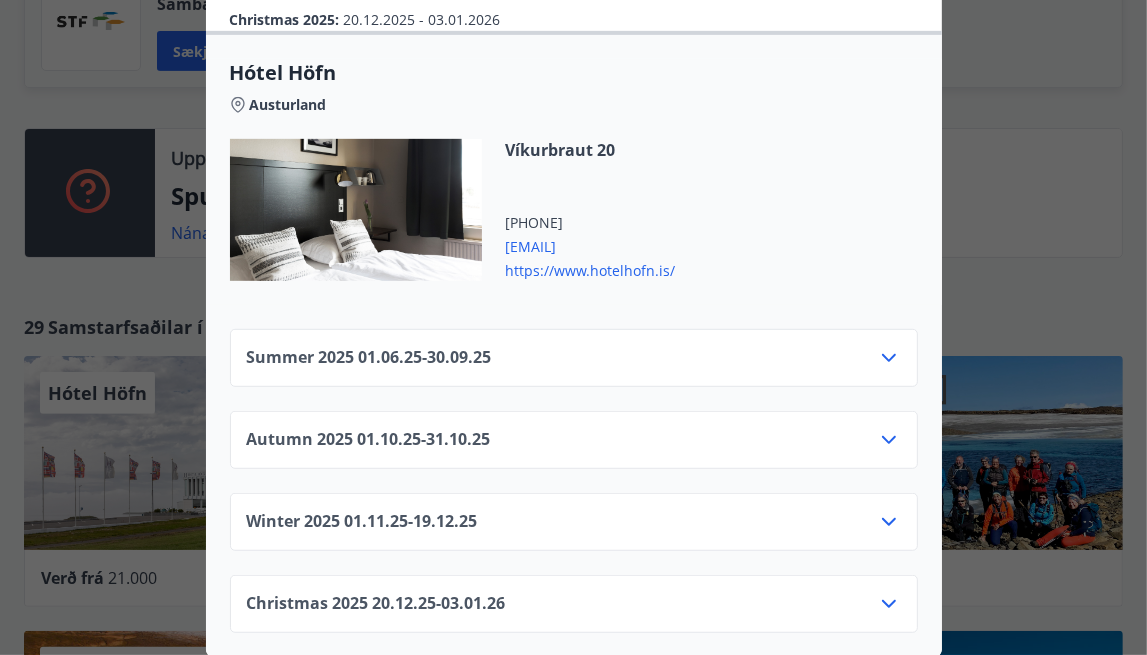 click 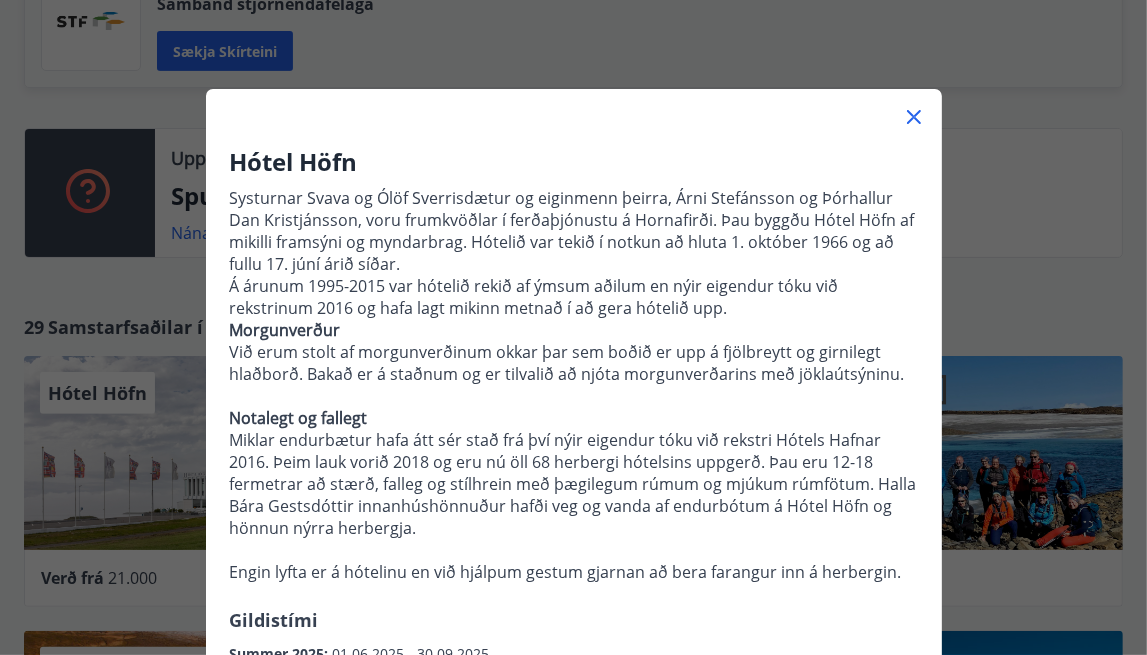 scroll, scrollTop: 0, scrollLeft: 0, axis: both 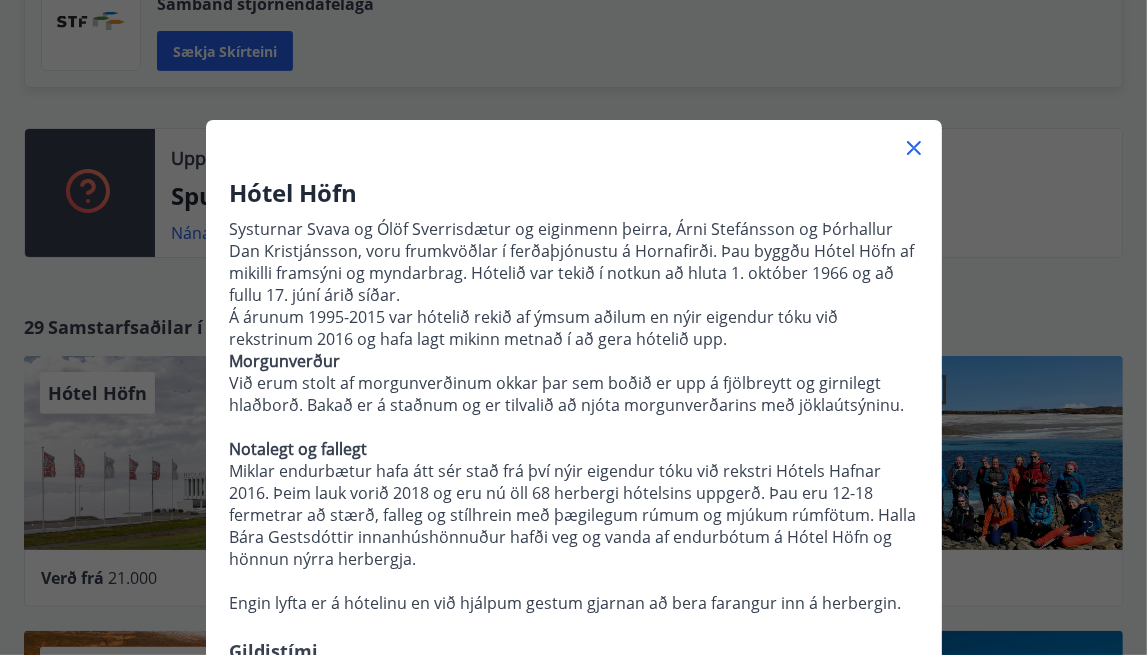 click 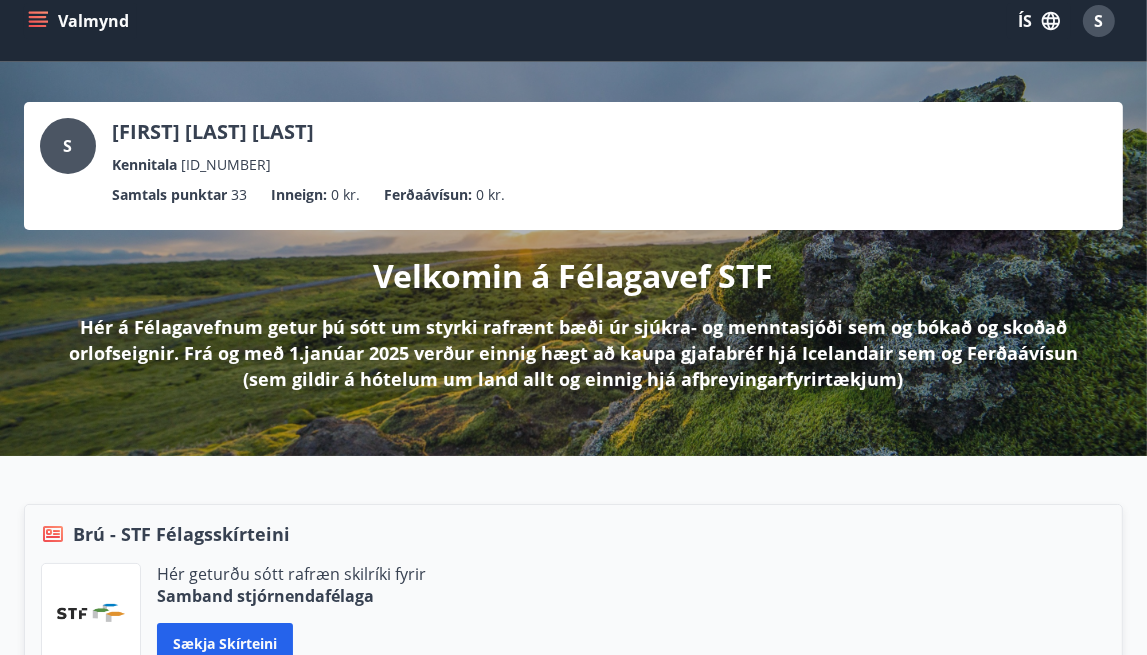 scroll, scrollTop: 0, scrollLeft: 0, axis: both 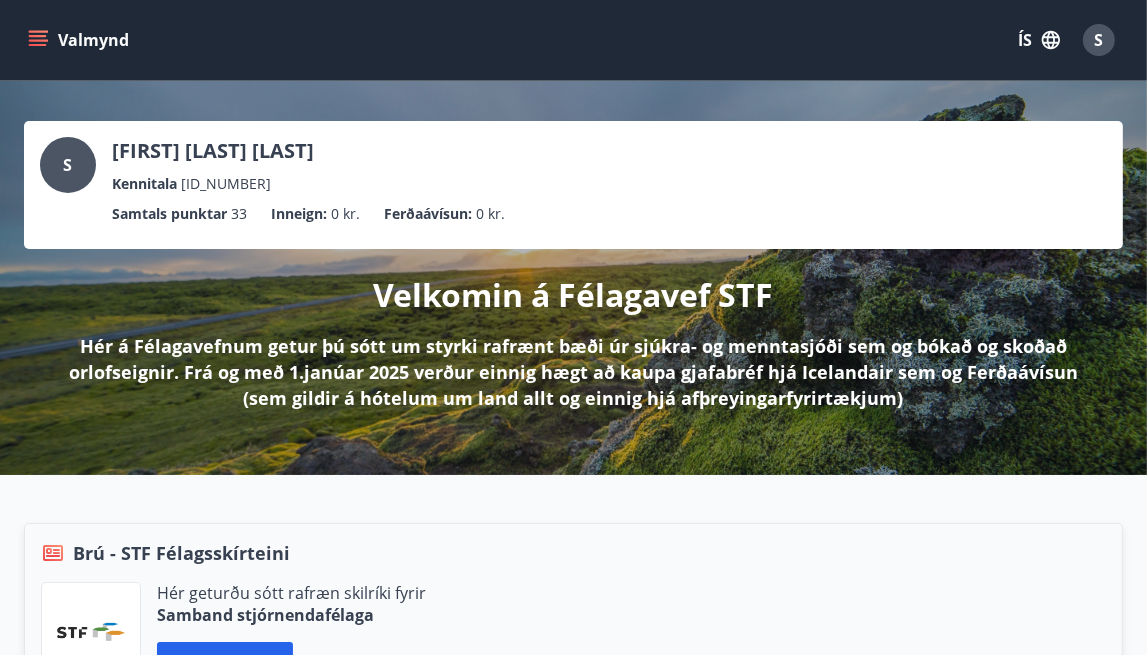 click 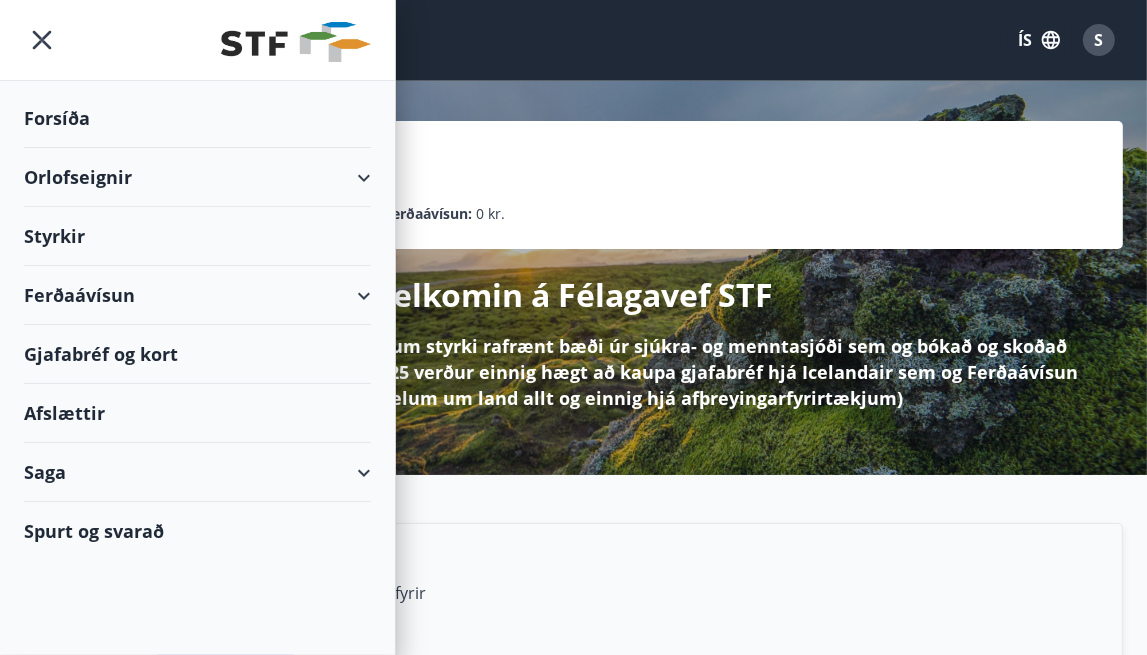 click on "Orlofseignir" at bounding box center (197, 177) 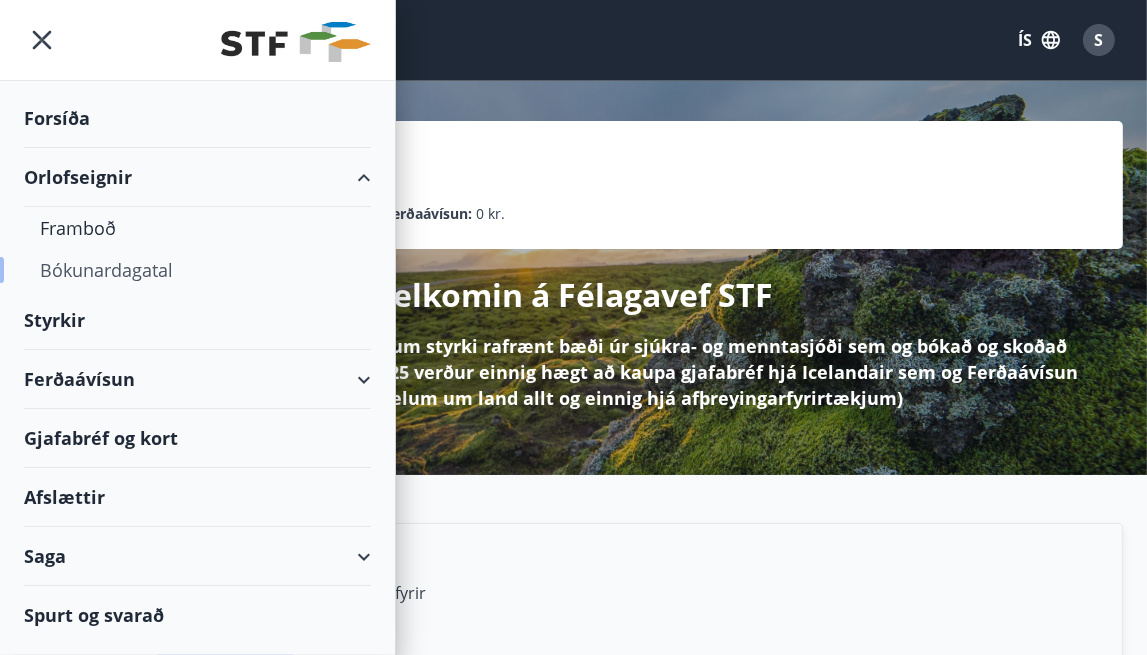 click on "Bókunardagatal" at bounding box center (197, 270) 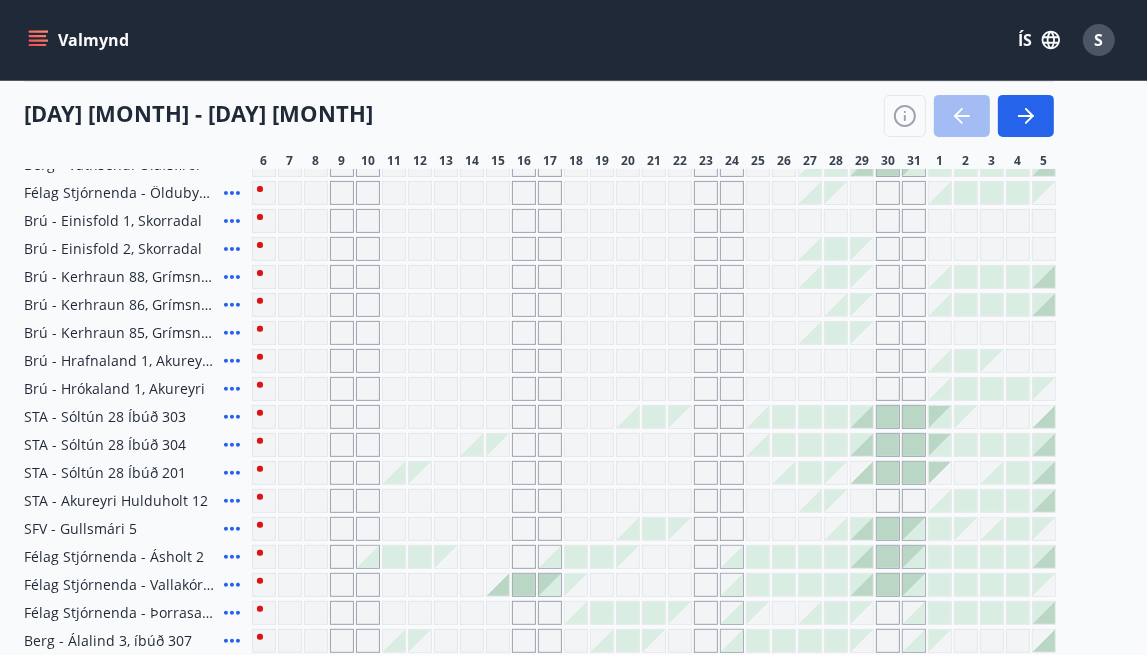 scroll, scrollTop: 0, scrollLeft: 0, axis: both 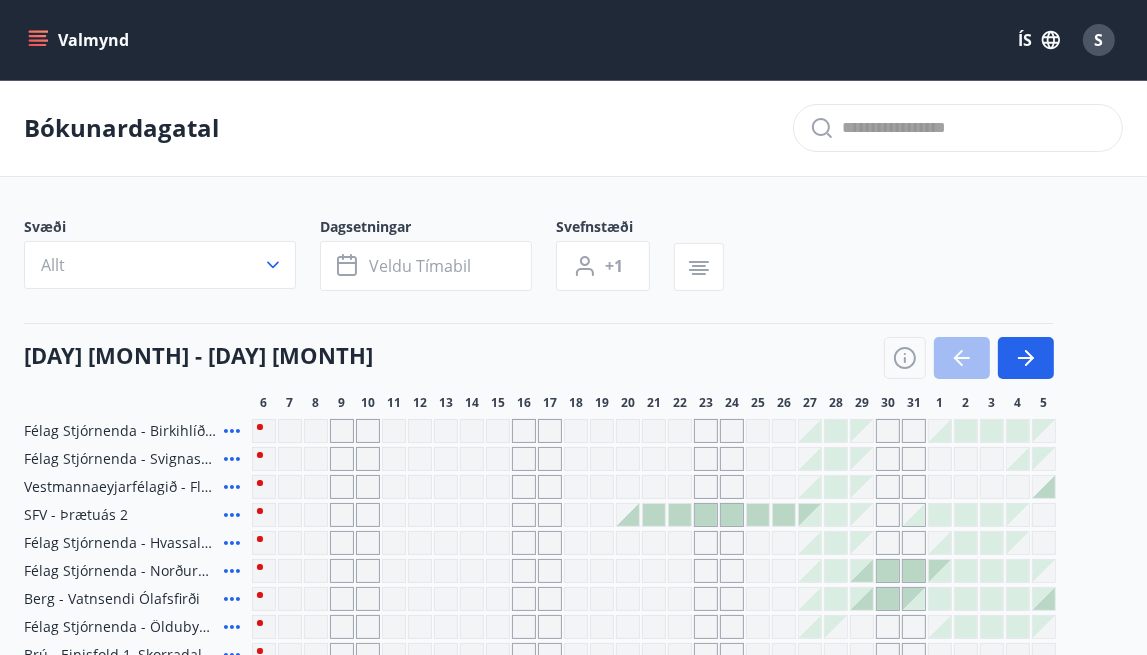 click 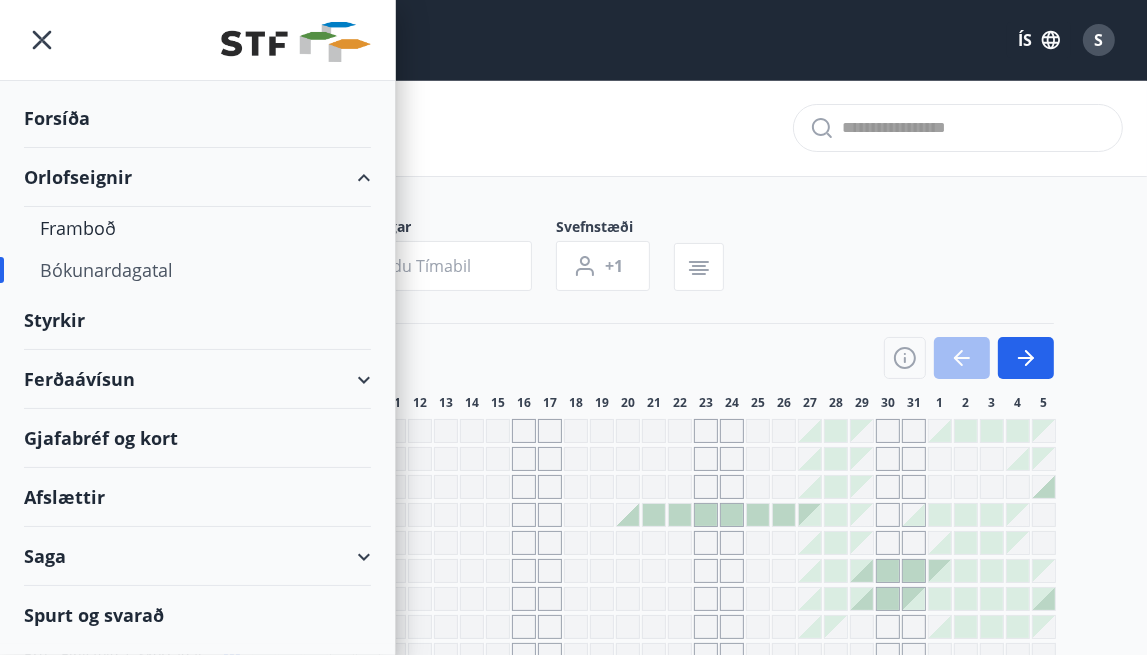 click on "Ferðaávísun" at bounding box center (197, 379) 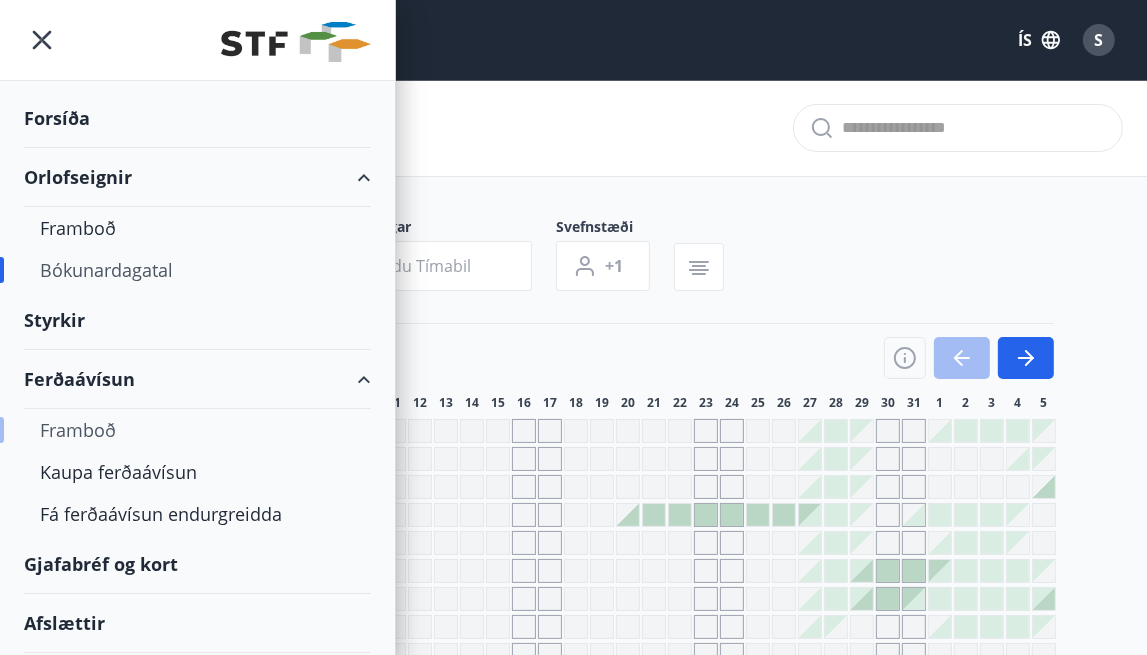 click on "Framboð" at bounding box center [197, 430] 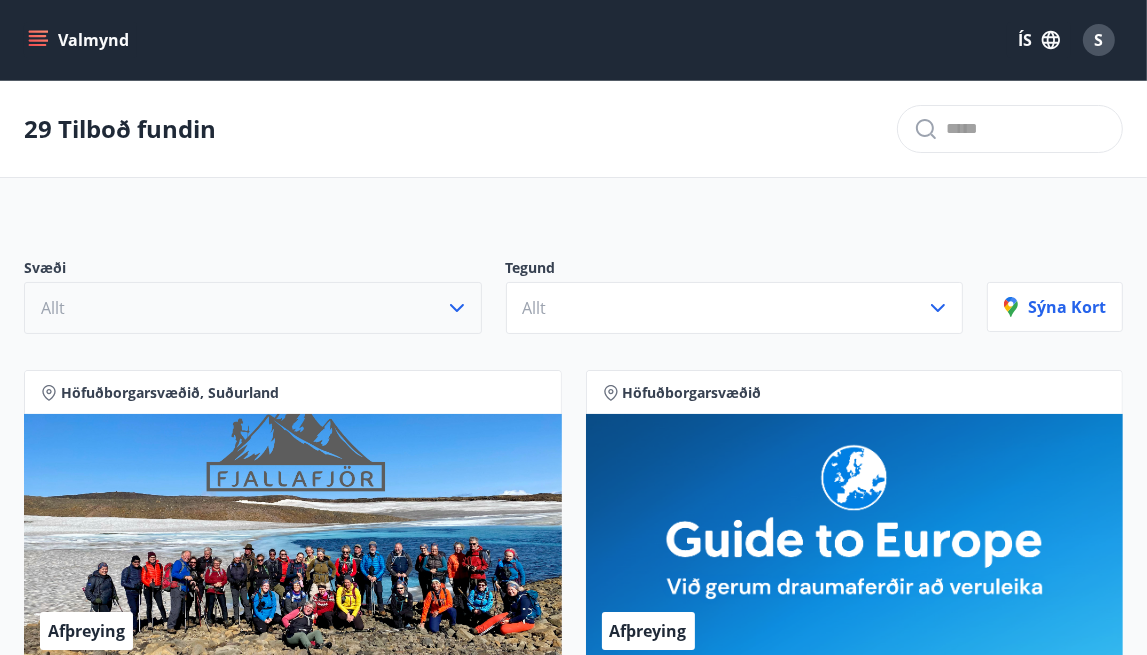 click 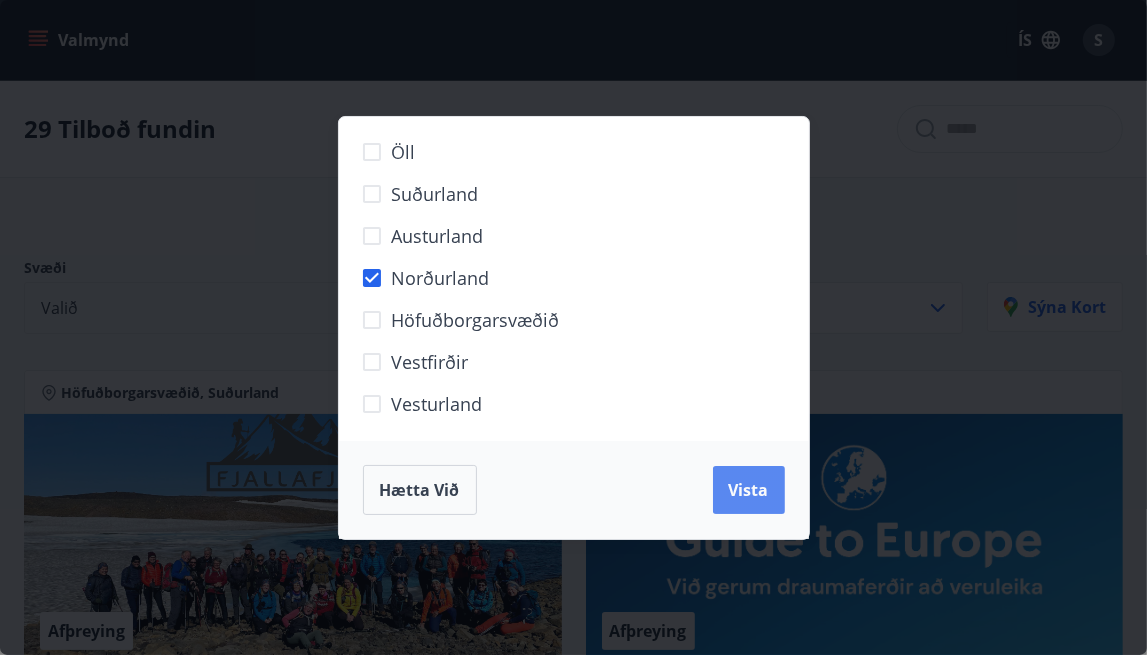 click on "Vista" at bounding box center (749, 490) 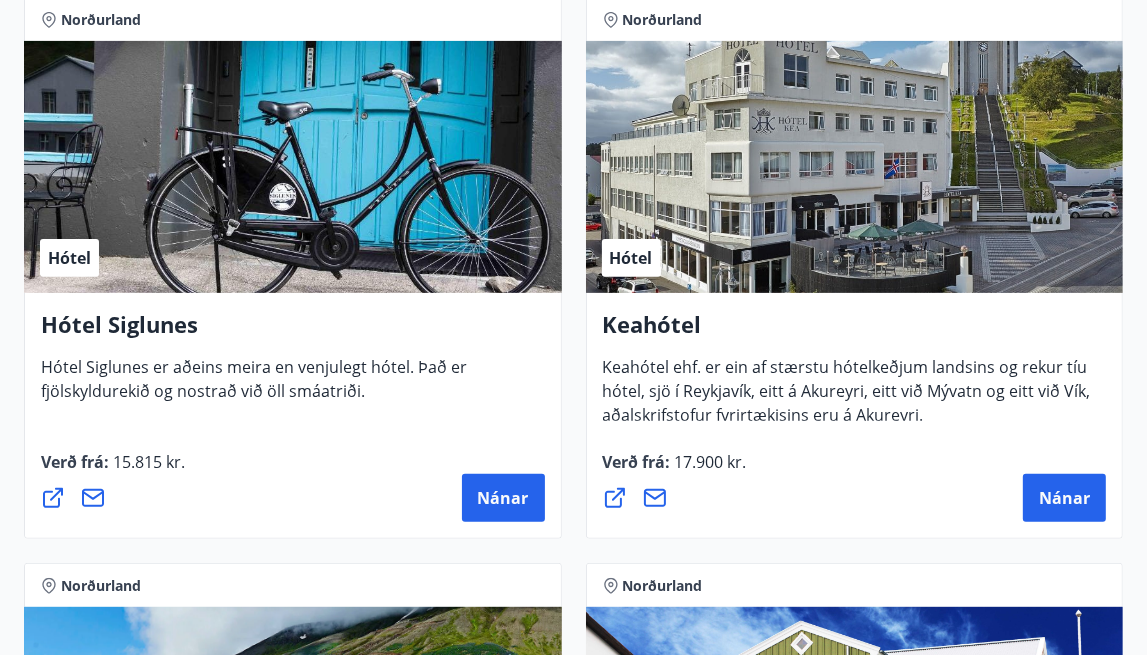 scroll, scrollTop: 478, scrollLeft: 0, axis: vertical 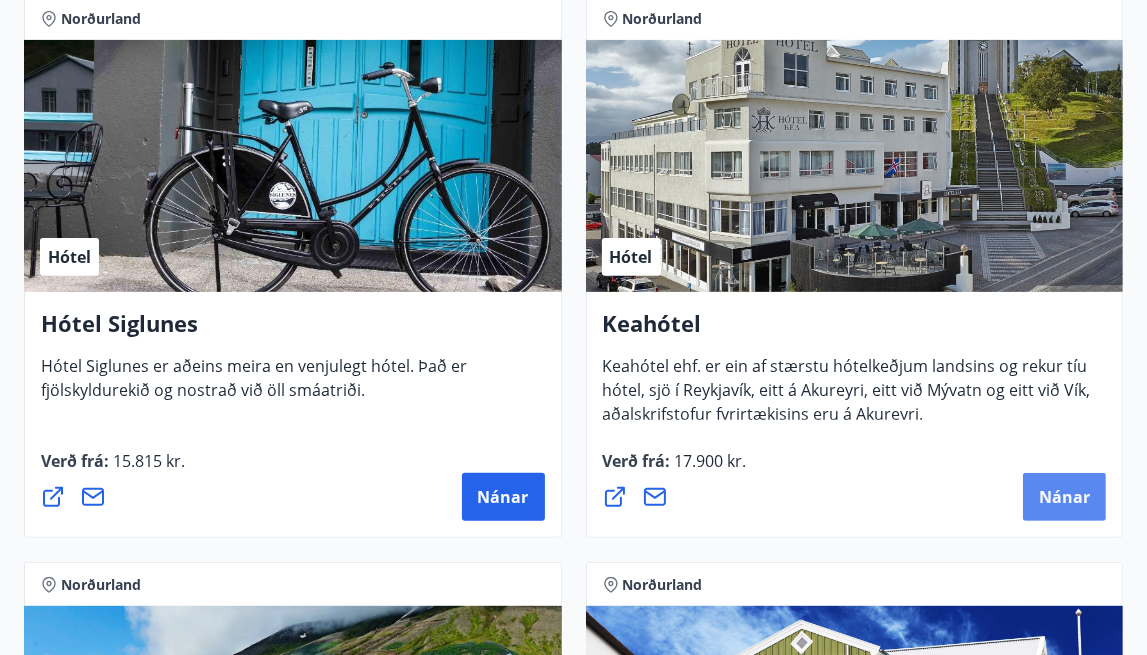 click on "Nánar" at bounding box center [1064, 497] 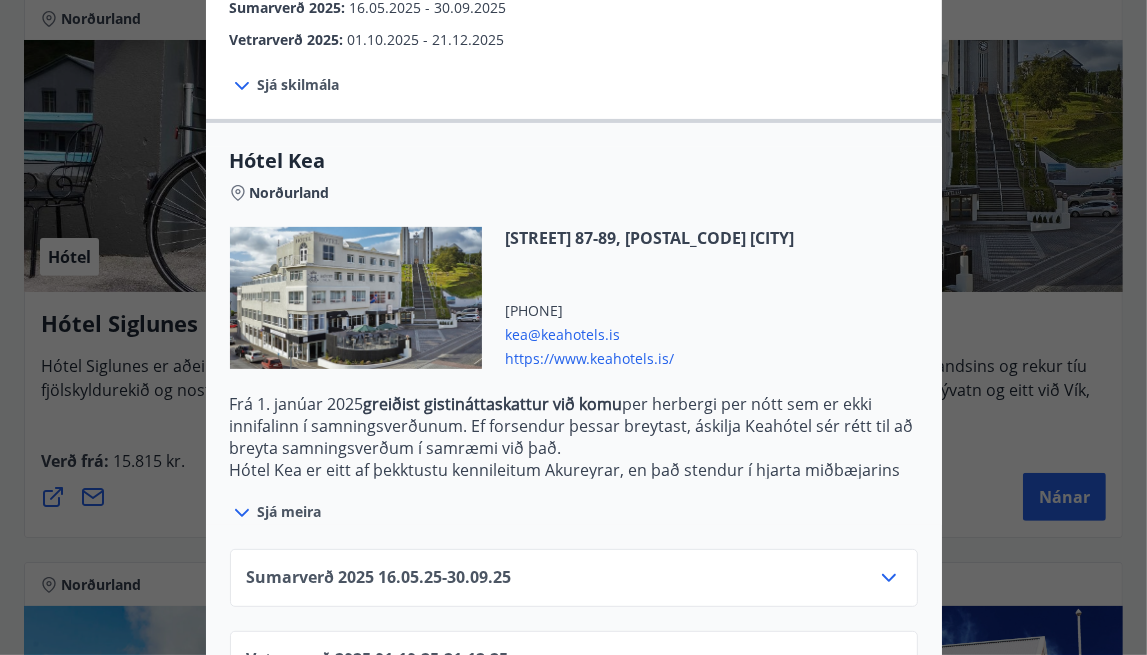 scroll, scrollTop: 469, scrollLeft: 0, axis: vertical 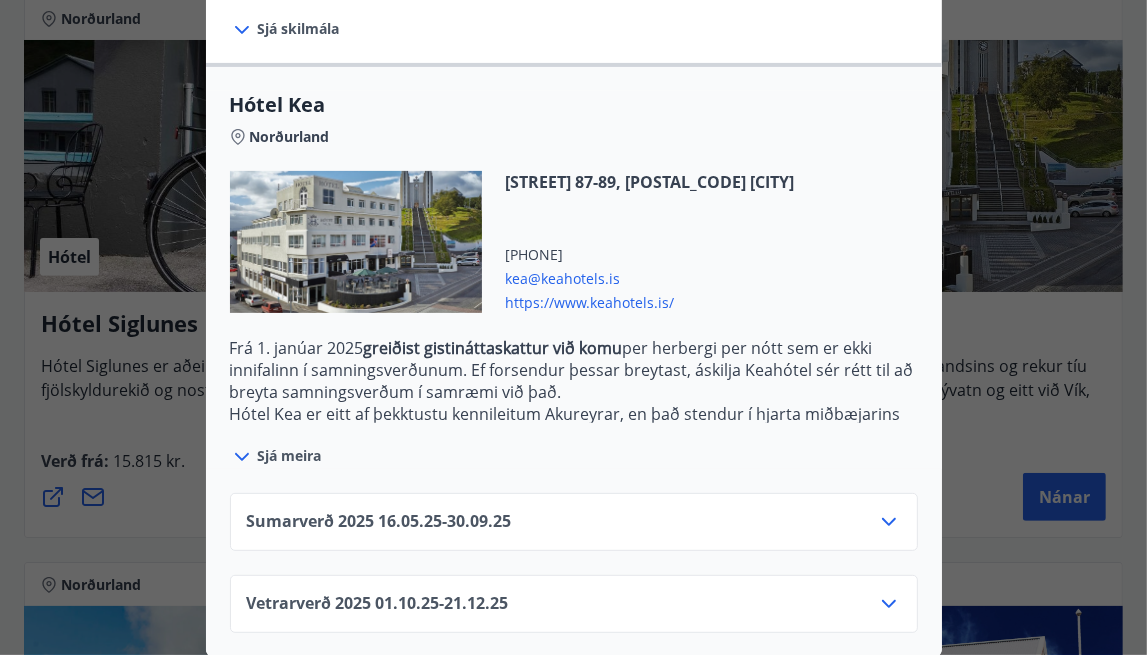 click 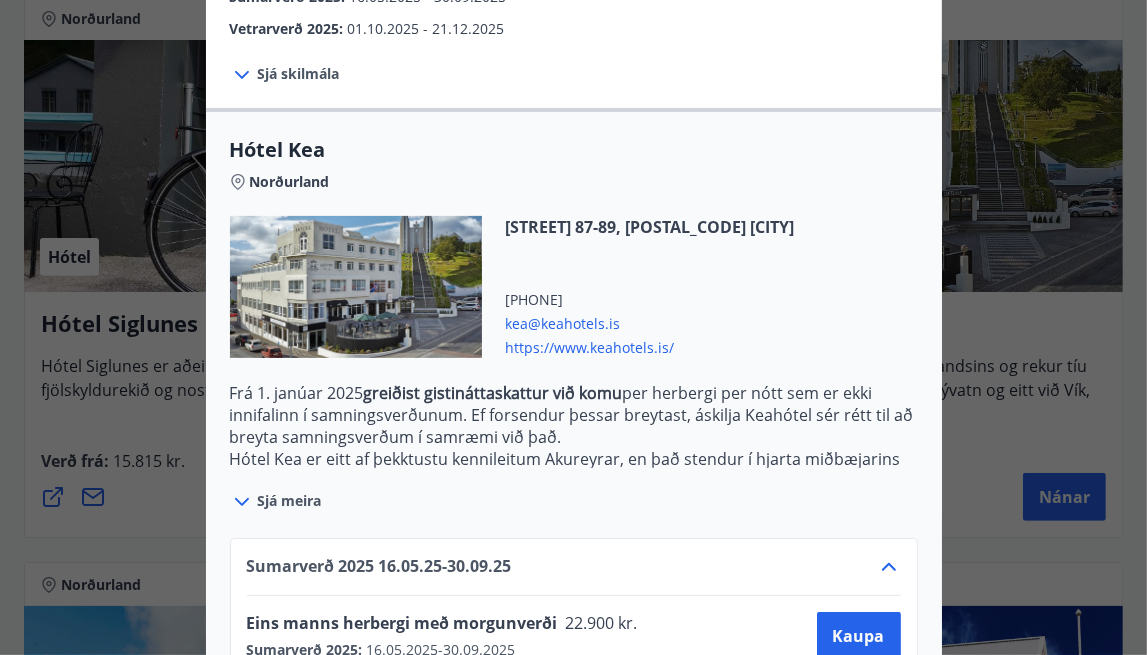 scroll, scrollTop: 0, scrollLeft: 0, axis: both 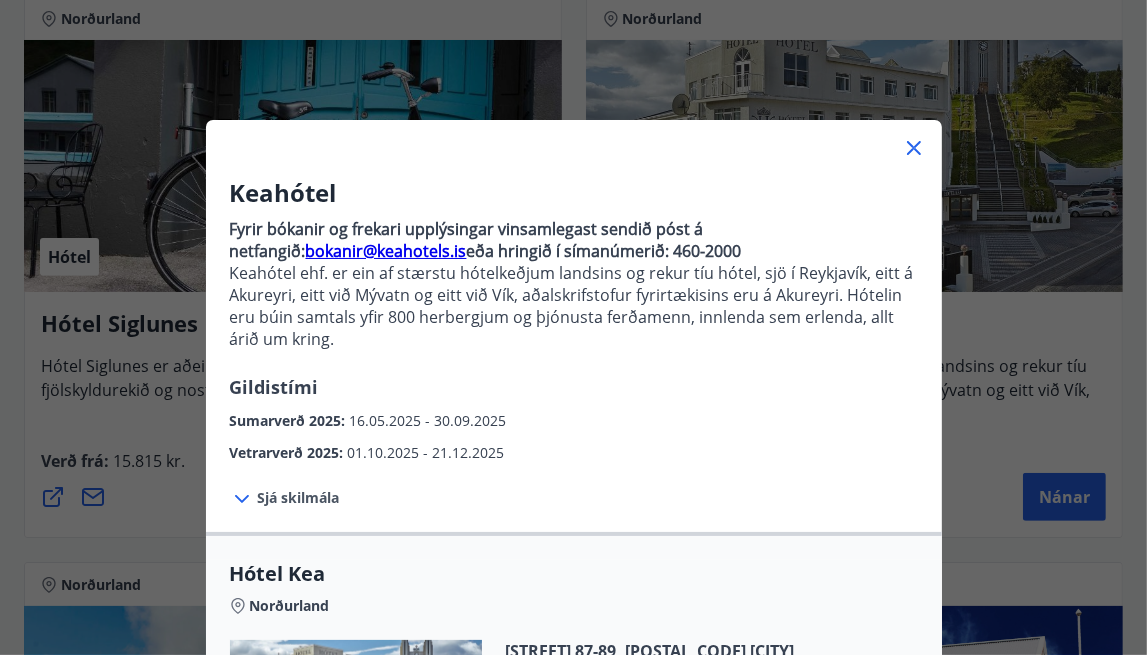 click 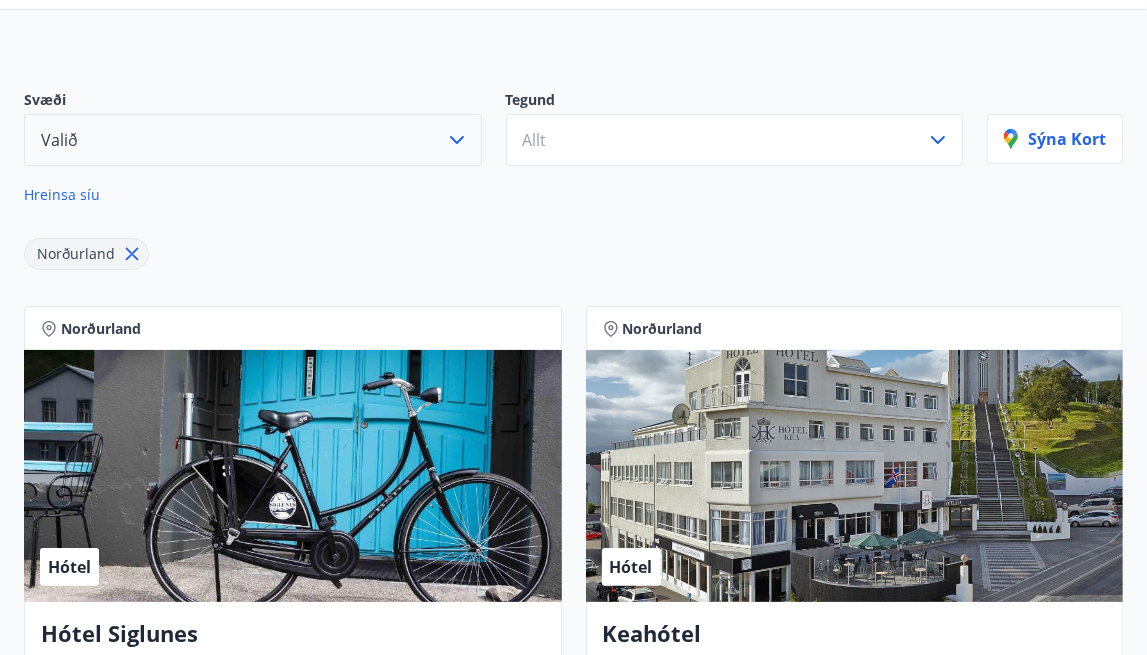 scroll, scrollTop: 0, scrollLeft: 0, axis: both 